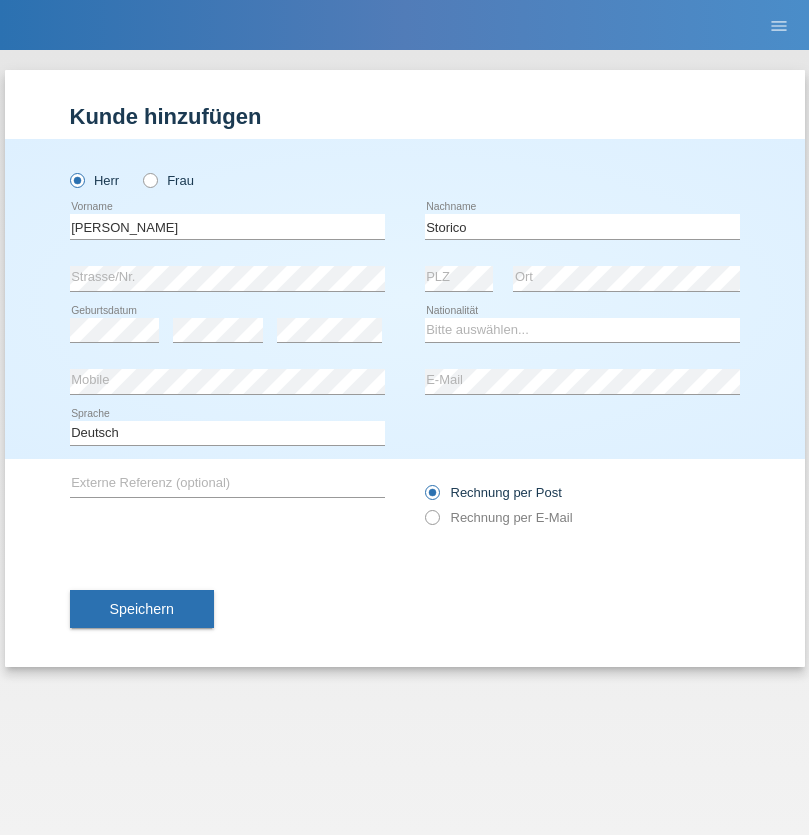 scroll, scrollTop: 0, scrollLeft: 0, axis: both 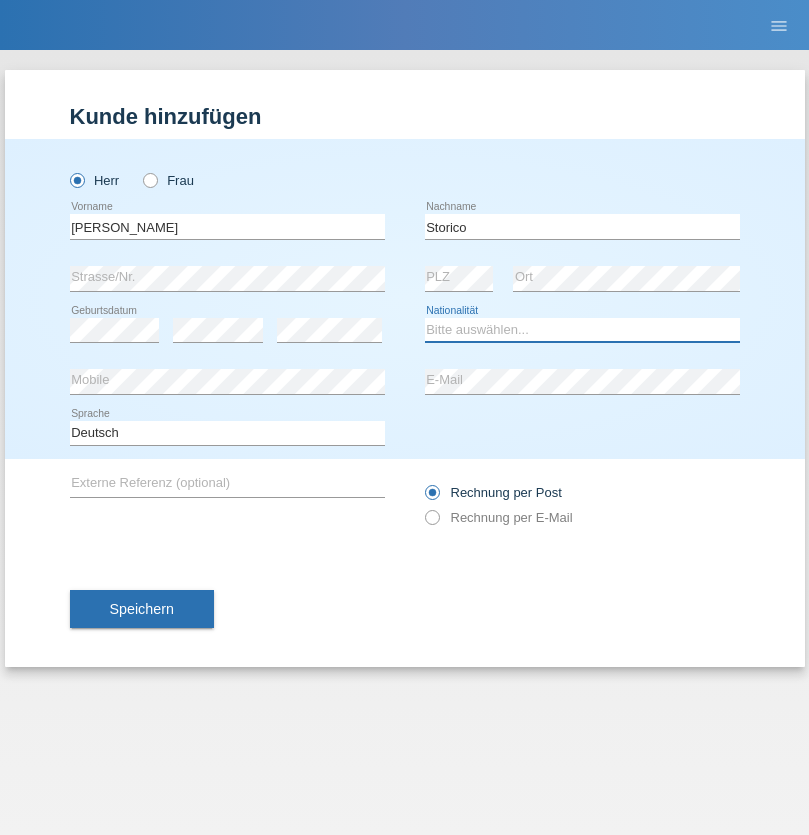 select on "IT" 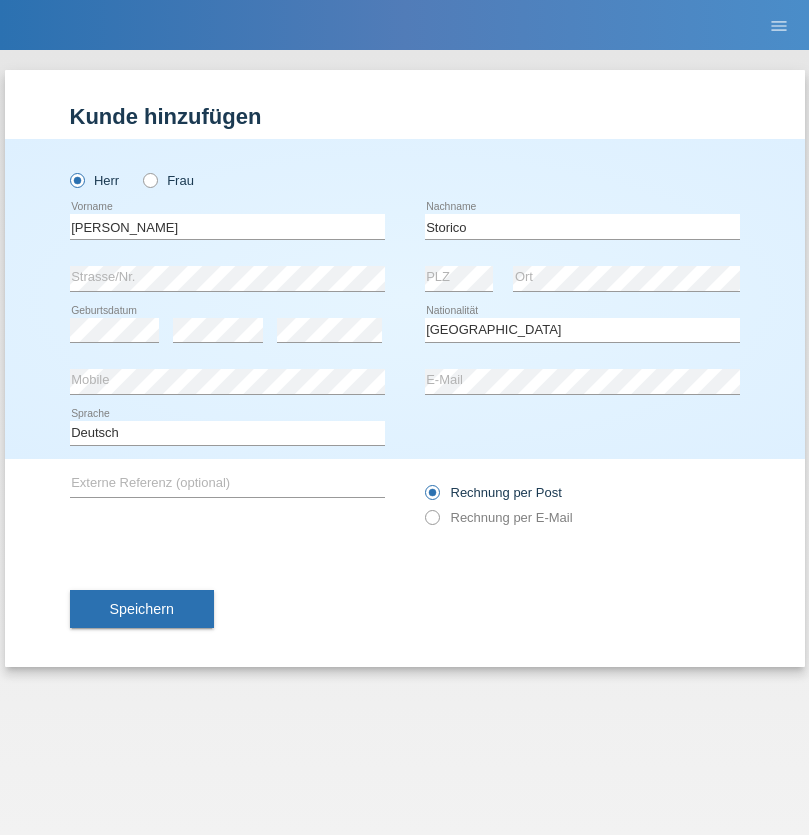 select on "C" 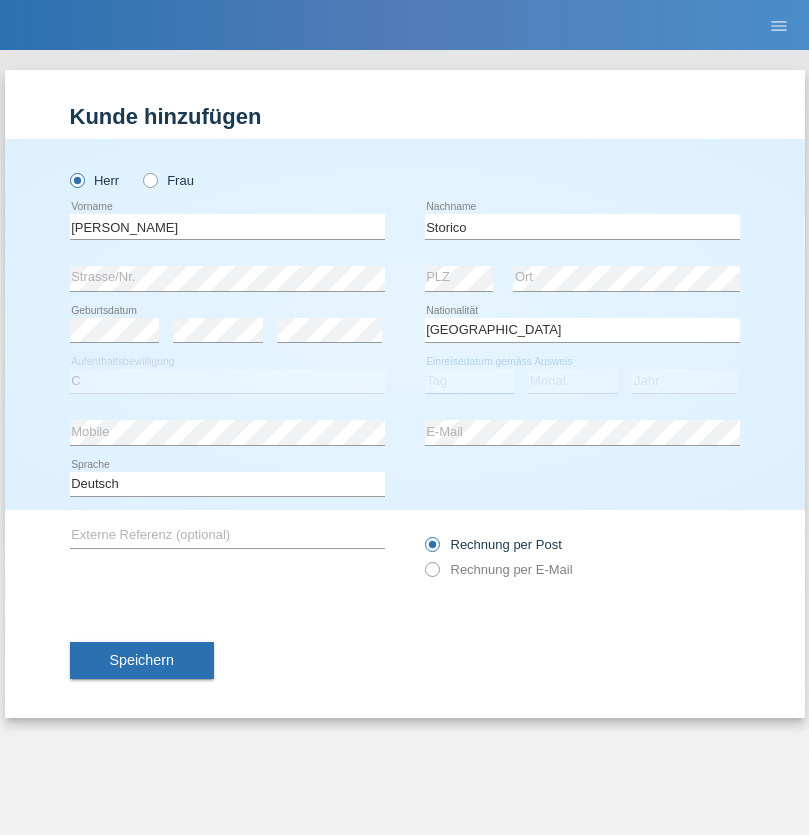 select on "19" 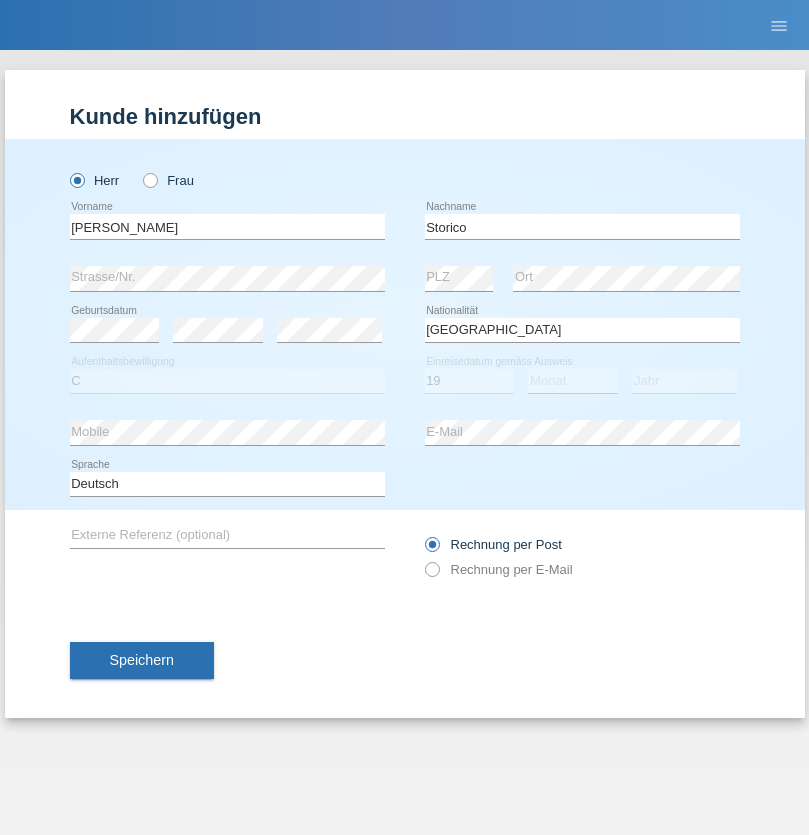 select on "07" 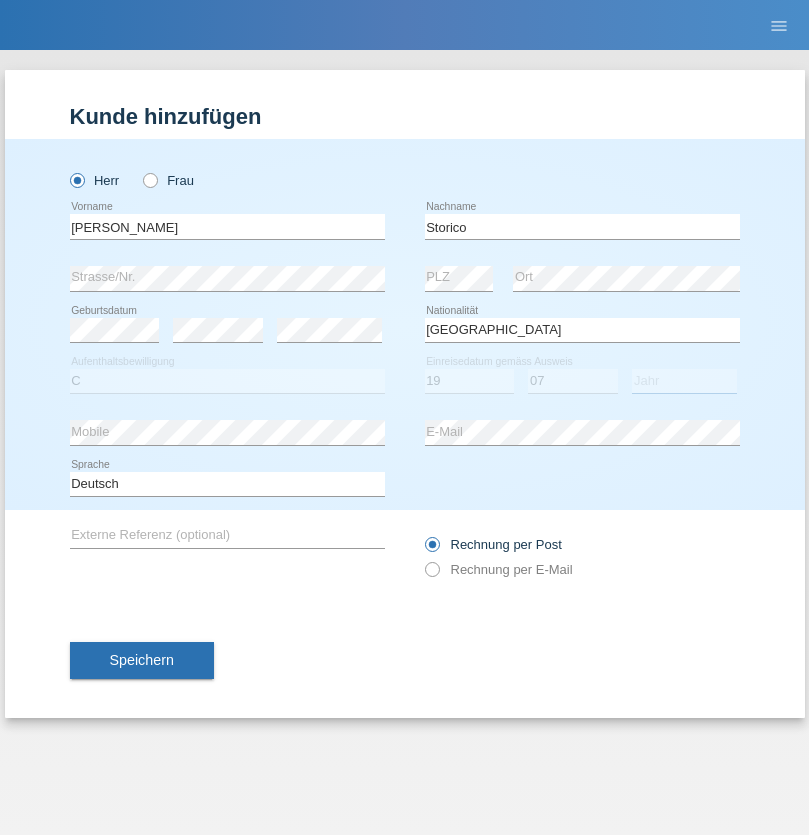 select on "2021" 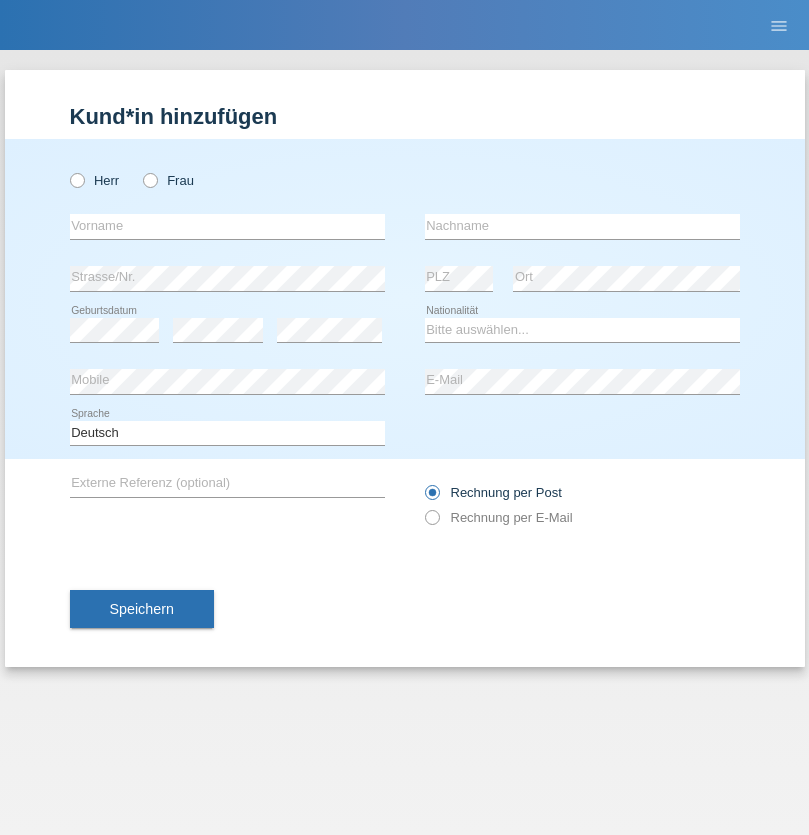 scroll, scrollTop: 0, scrollLeft: 0, axis: both 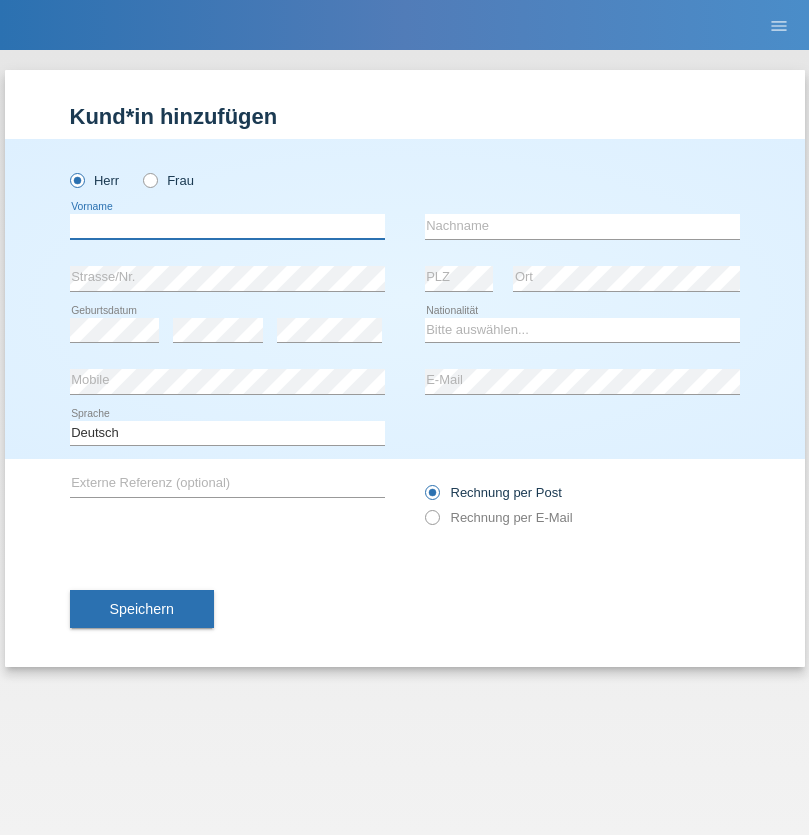 click at bounding box center [227, 226] 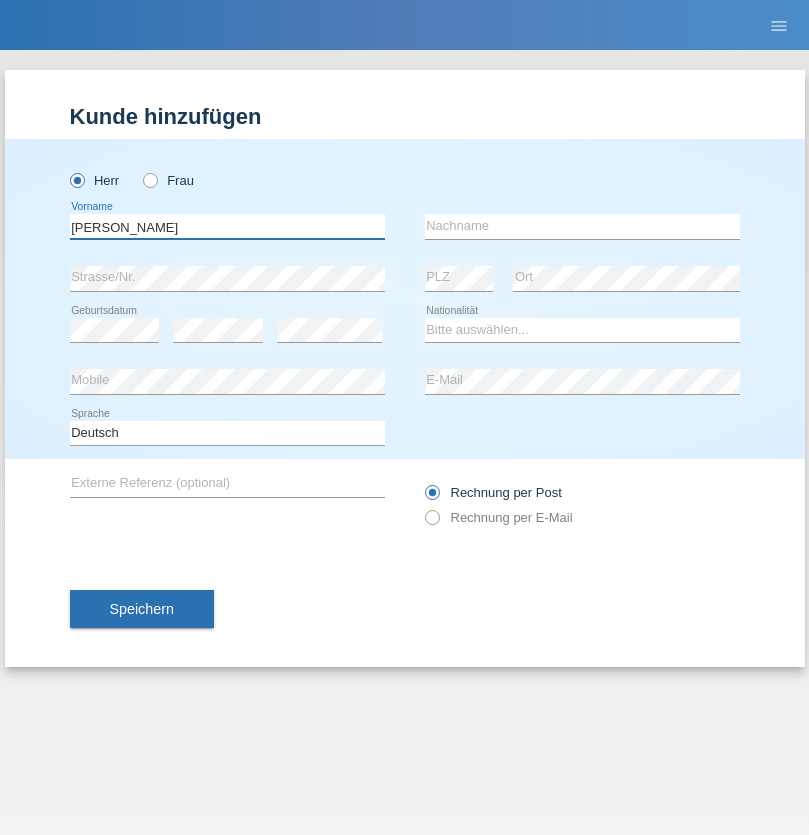 type on "Paolo" 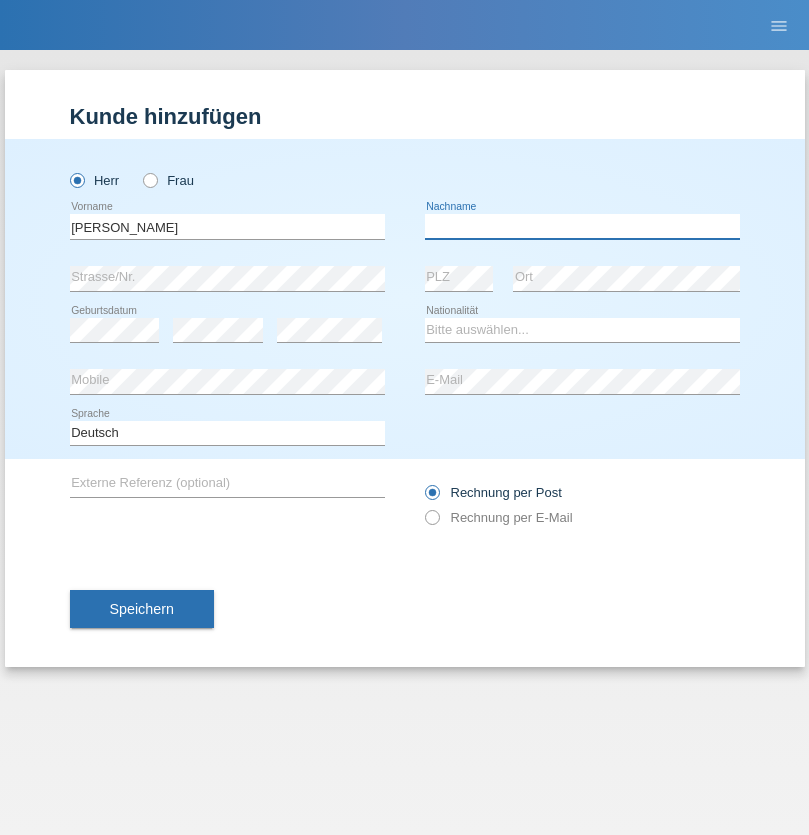 click at bounding box center (582, 226) 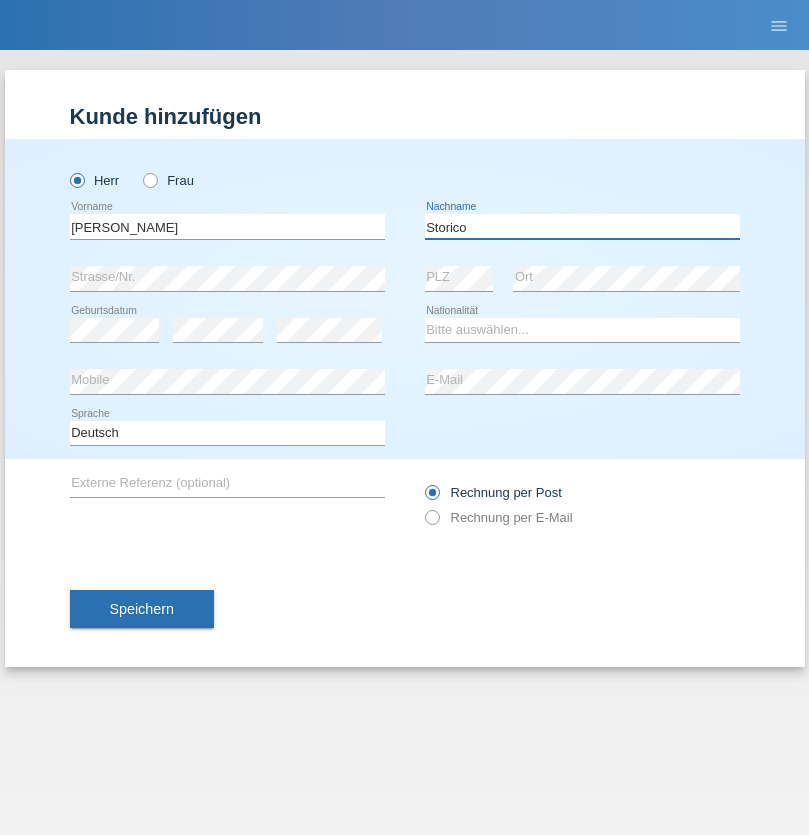 type on "Storico" 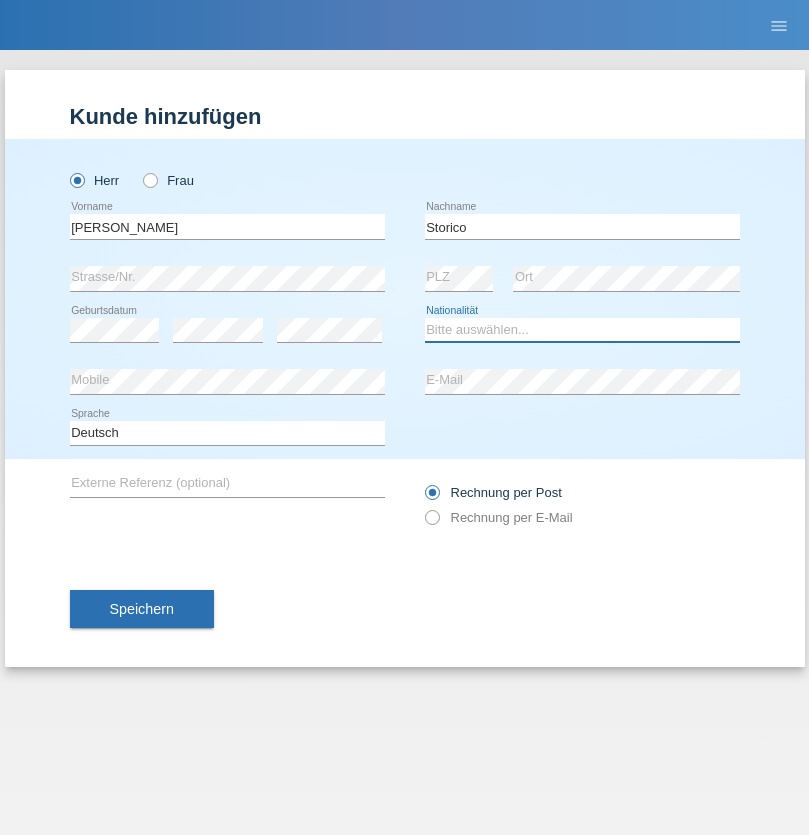 select on "IT" 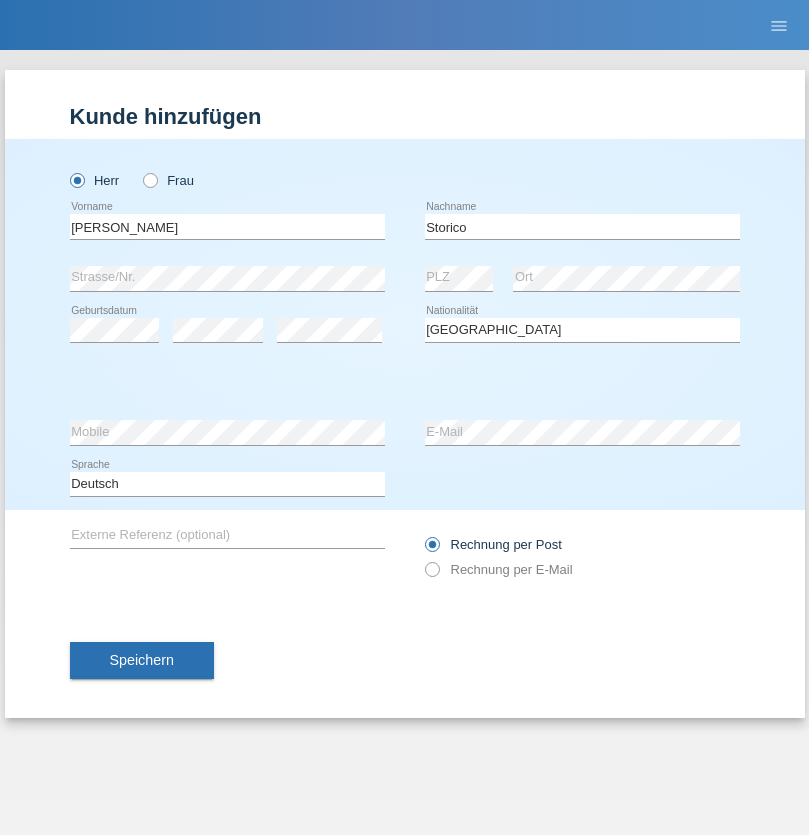 select on "C" 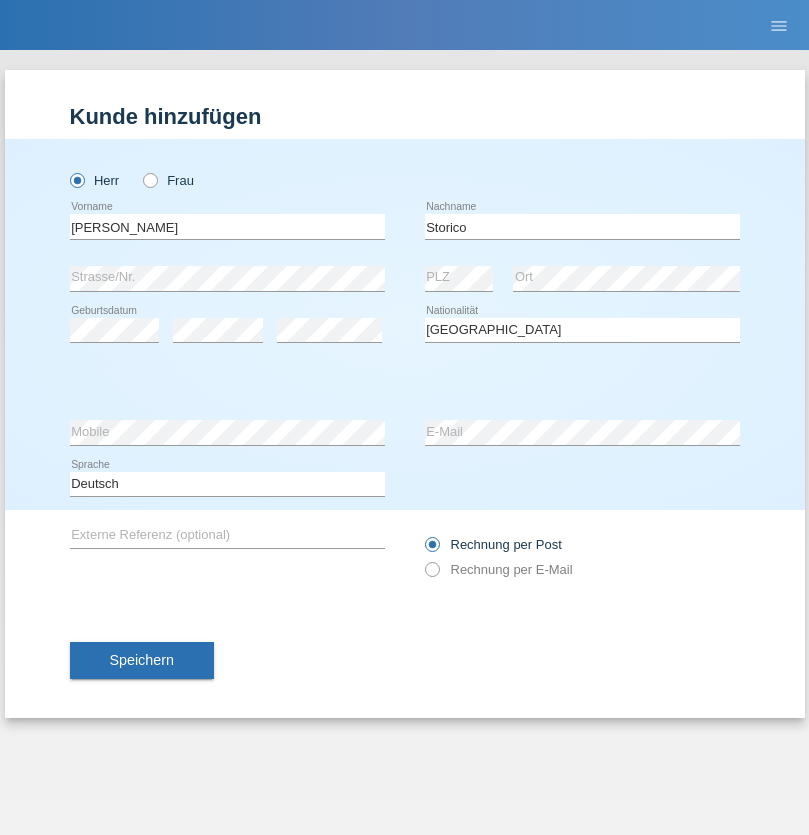 select on "19" 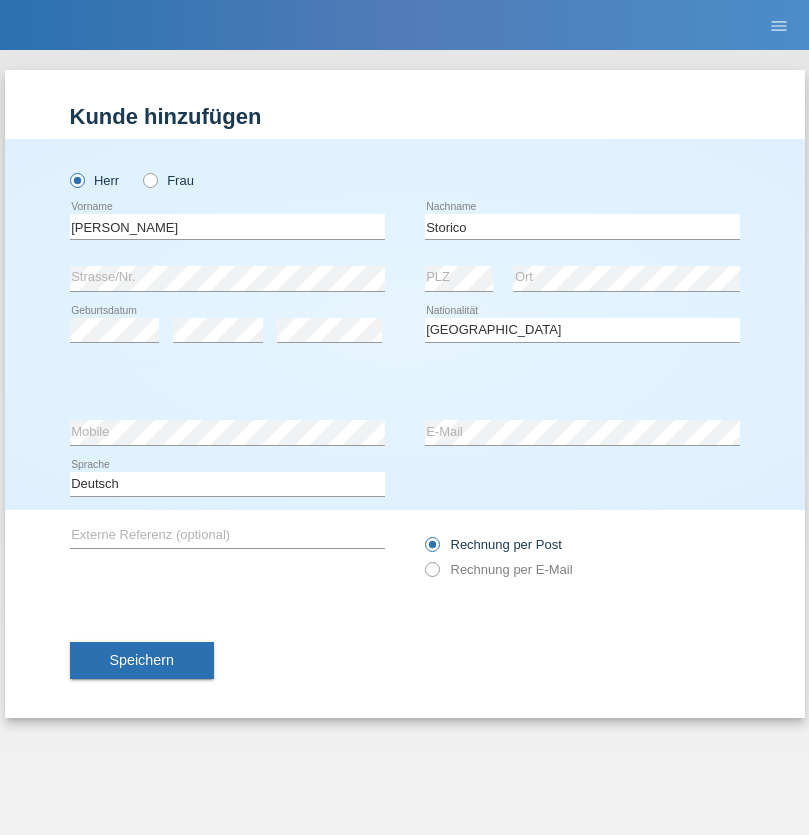 select on "07" 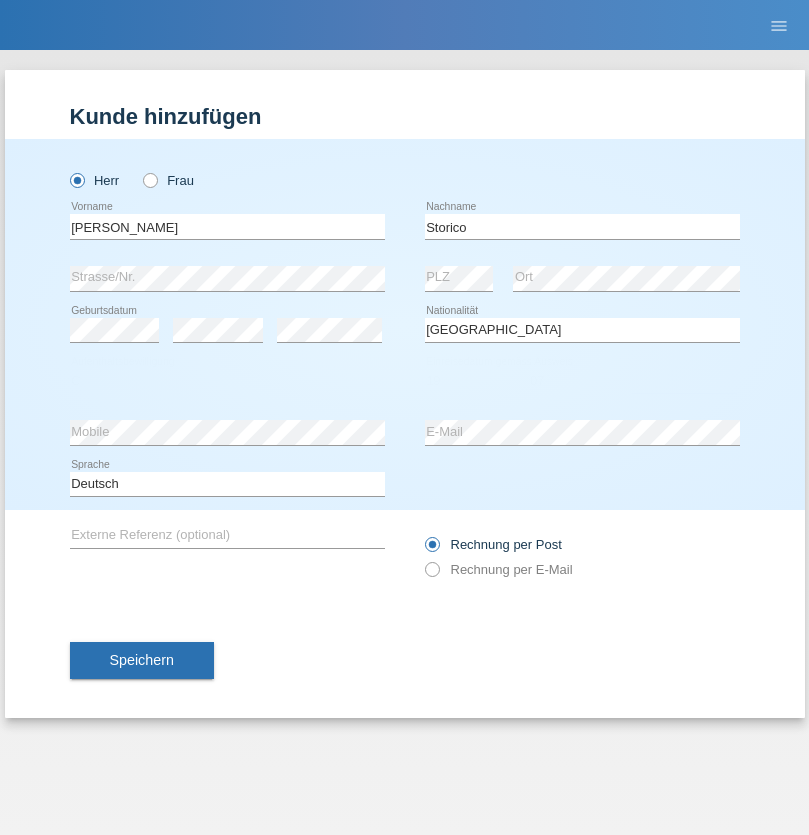 select on "2021" 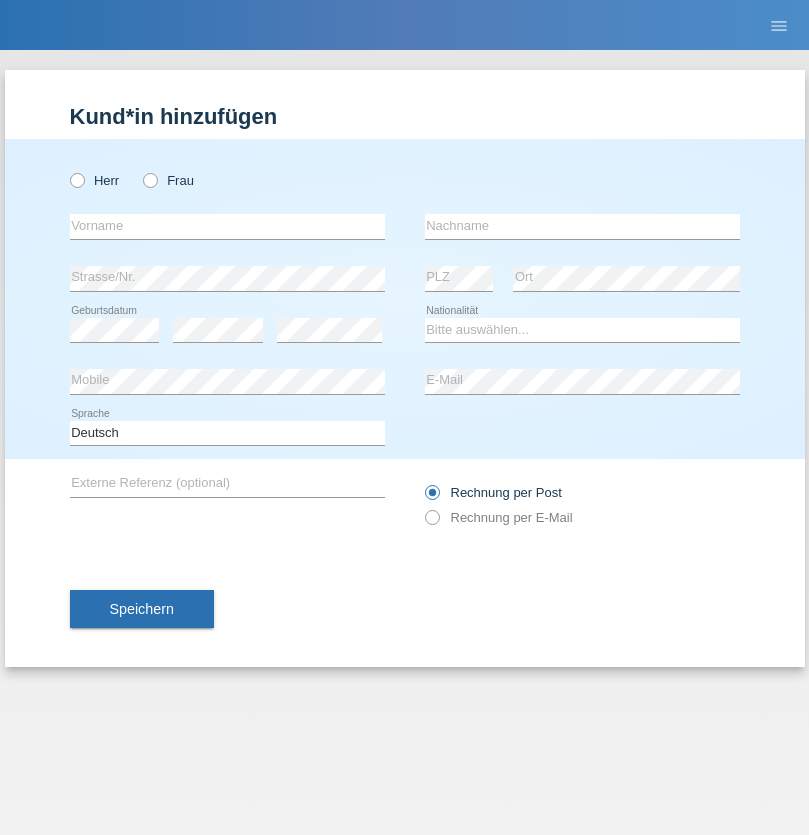 scroll, scrollTop: 0, scrollLeft: 0, axis: both 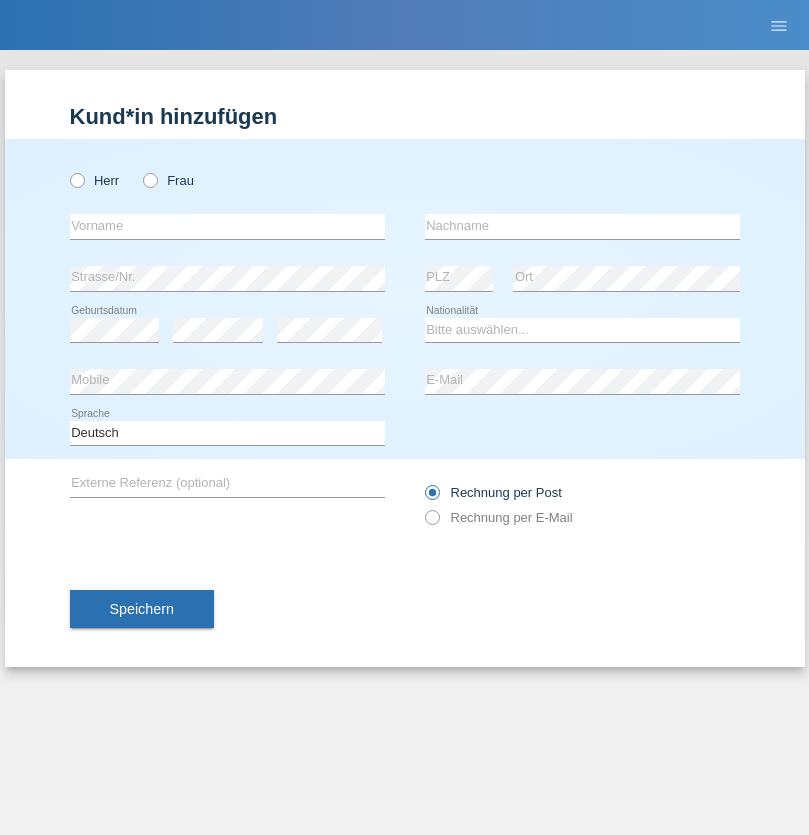 radio on "true" 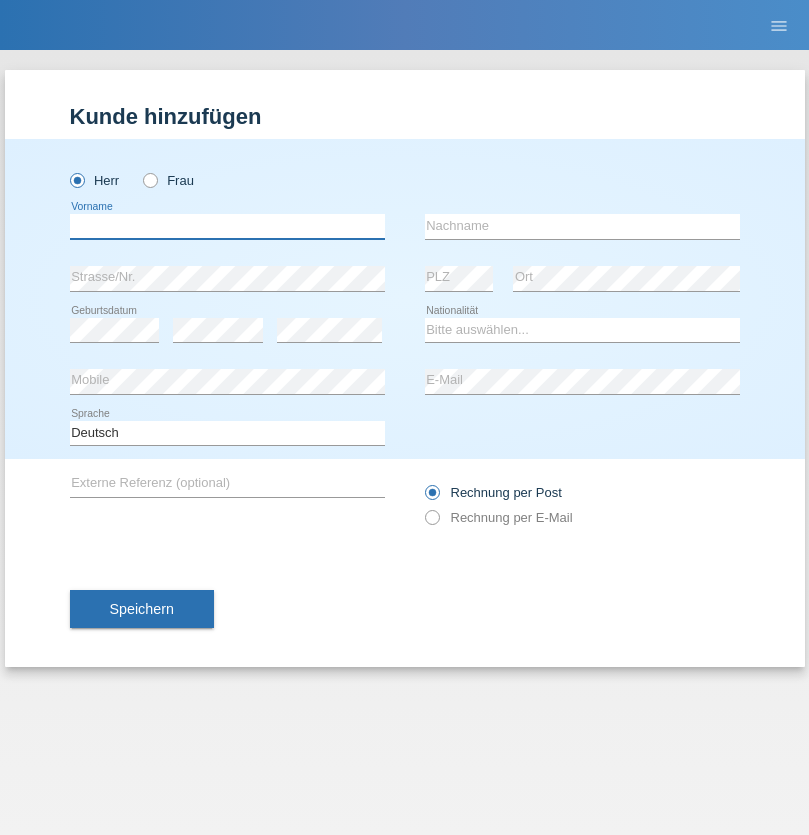 click at bounding box center (227, 226) 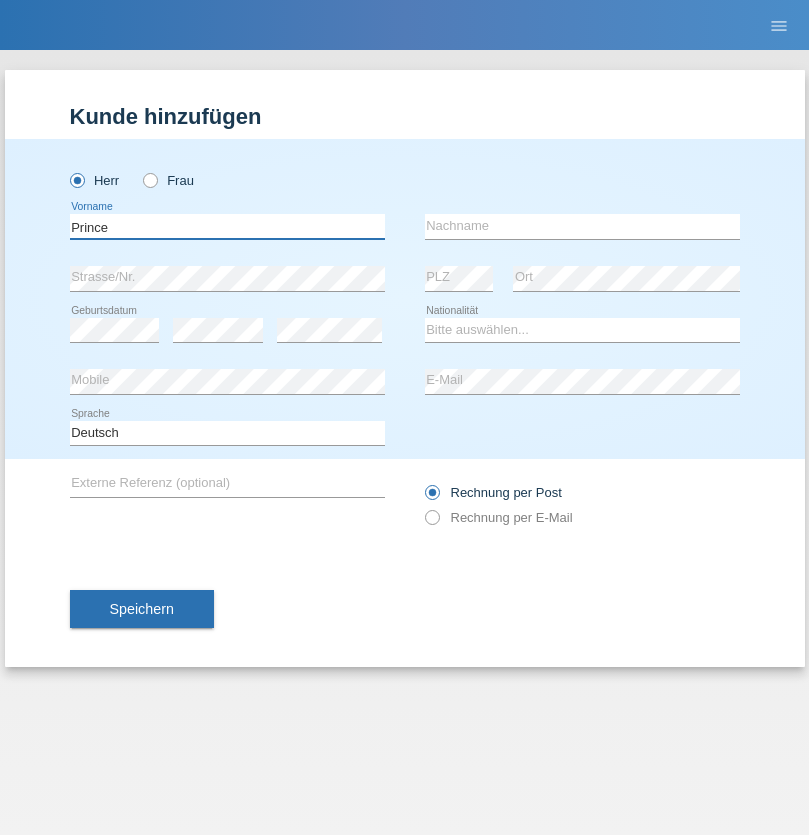 type on "Prince" 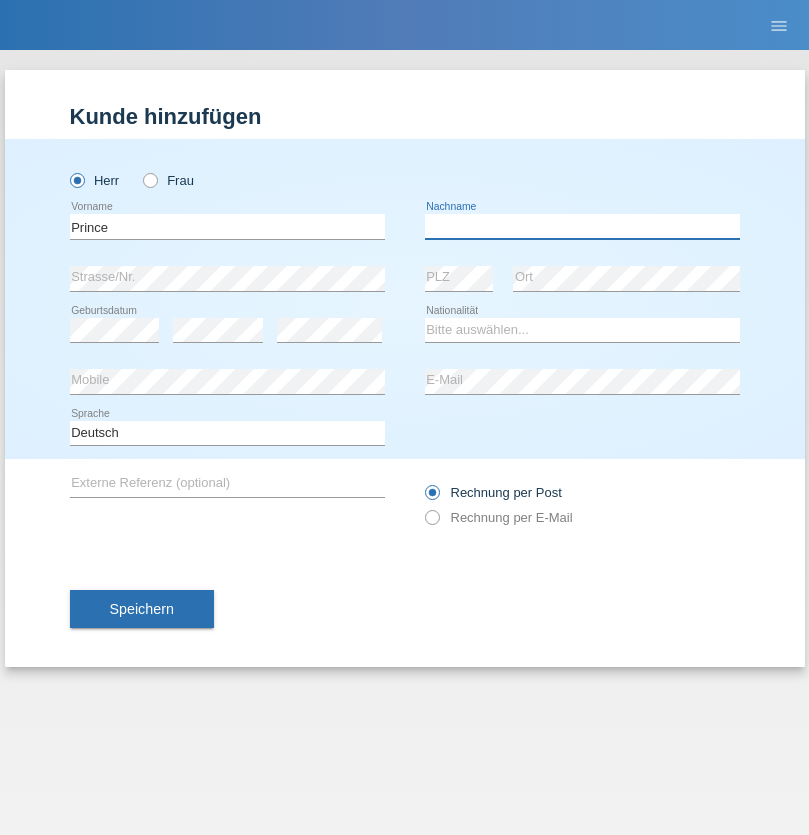 click at bounding box center (582, 226) 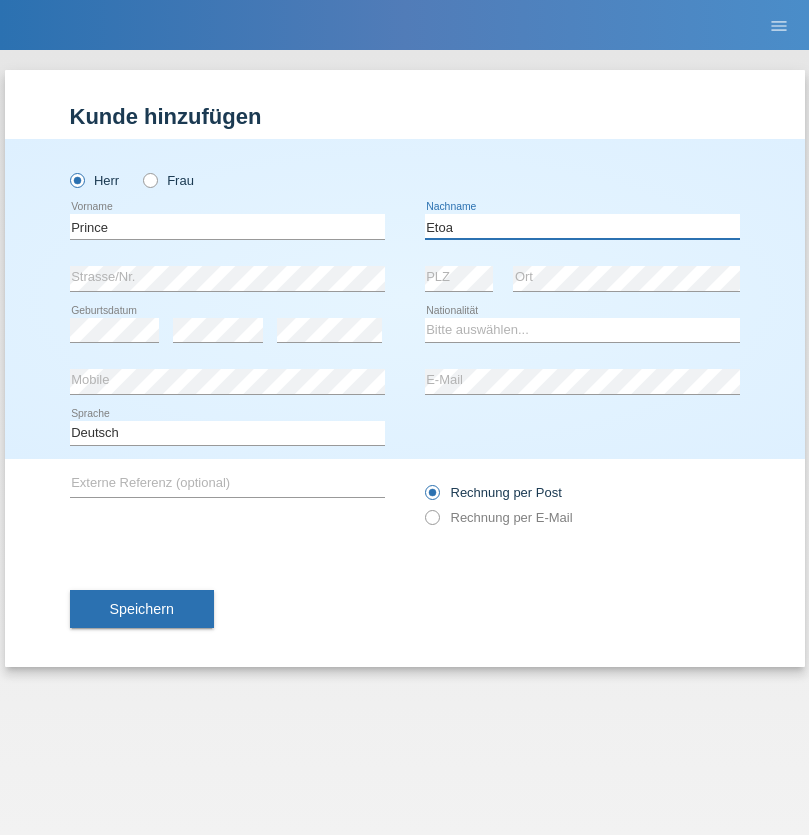type on "Etoa" 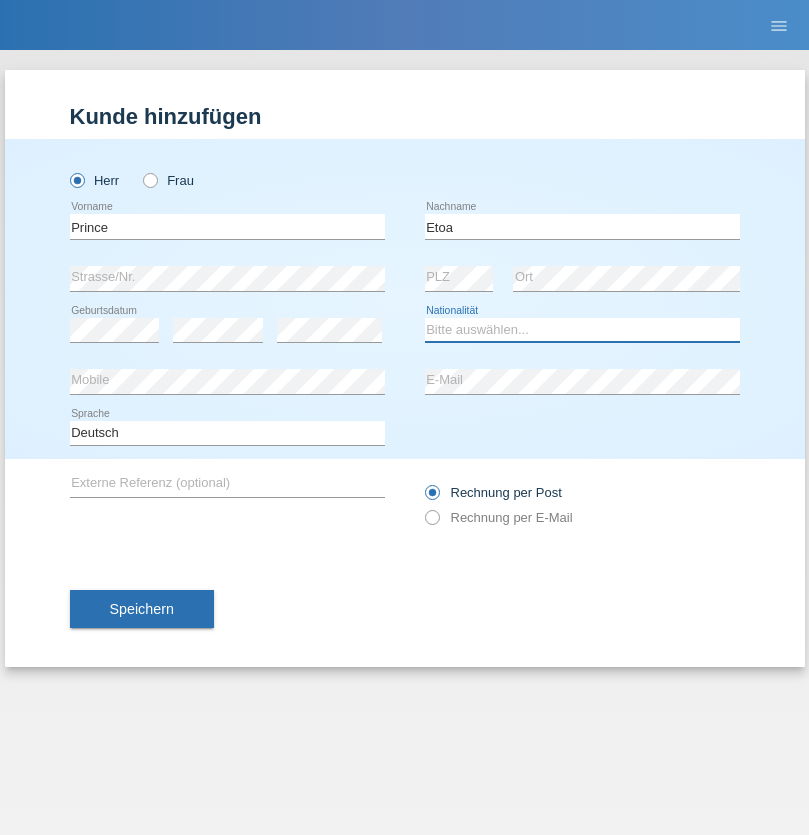 select on "CM" 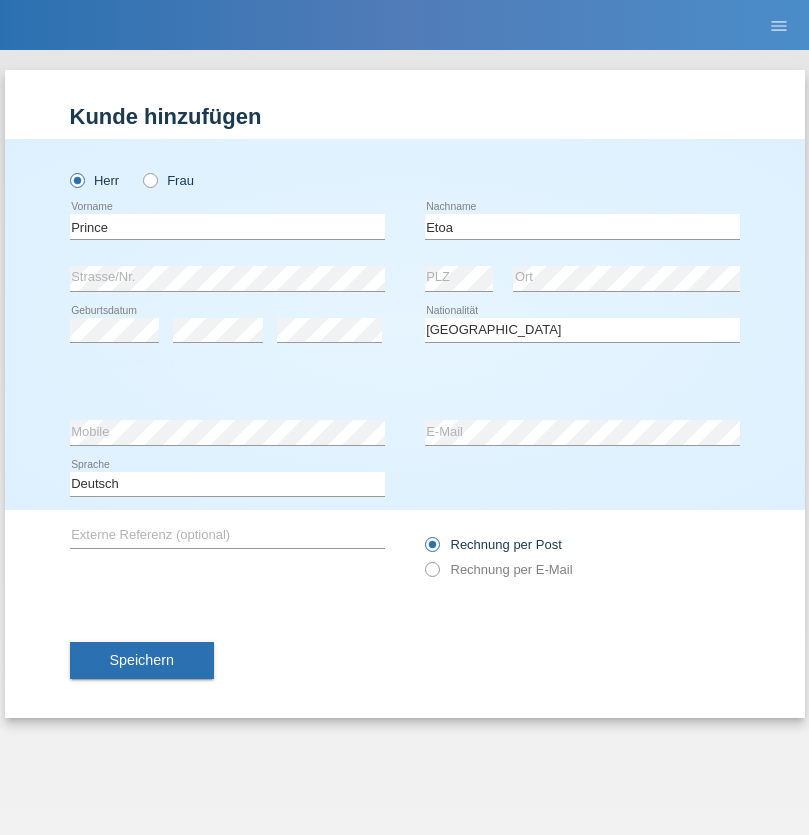 select on "C" 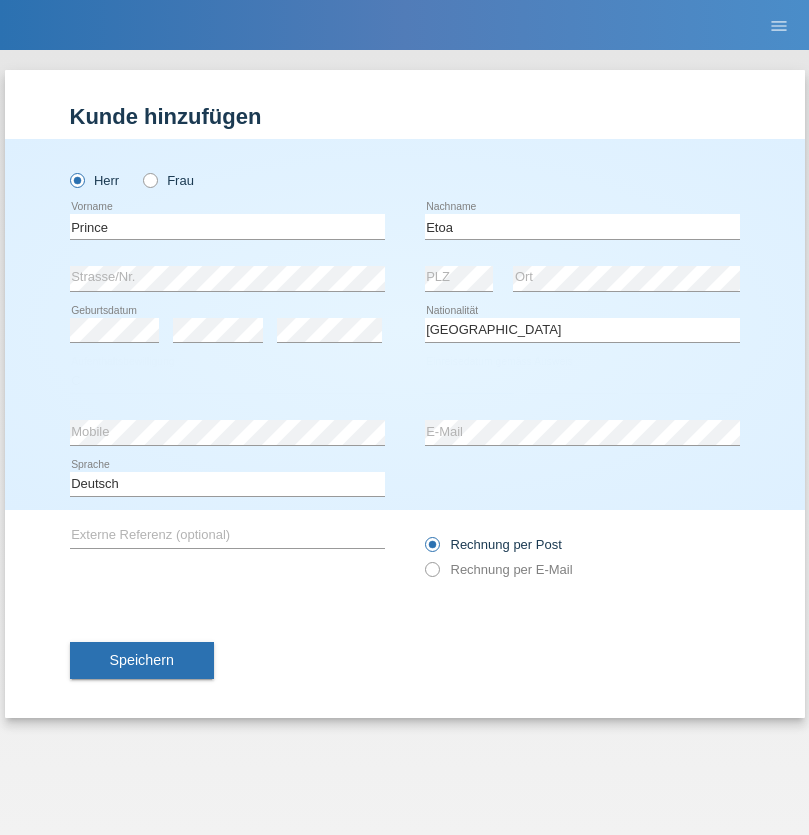 select on "21" 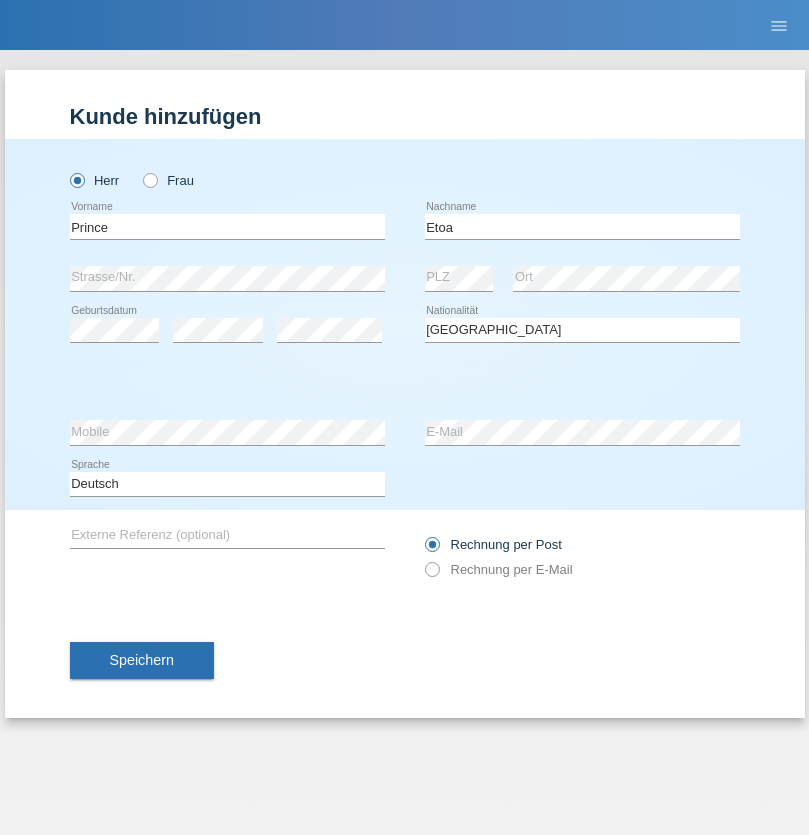 select on "10" 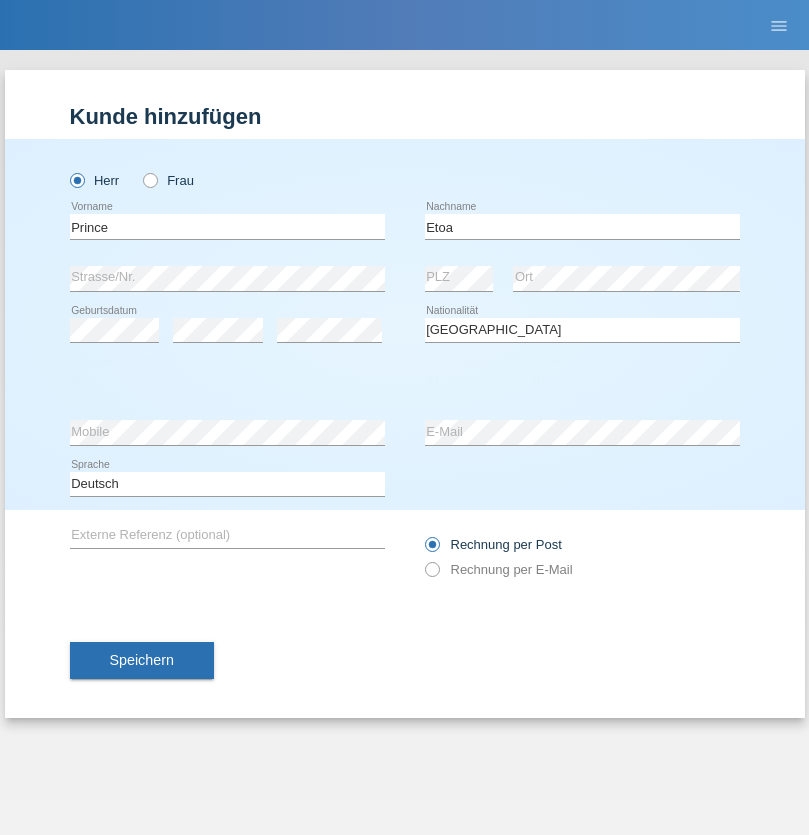 select on "2009" 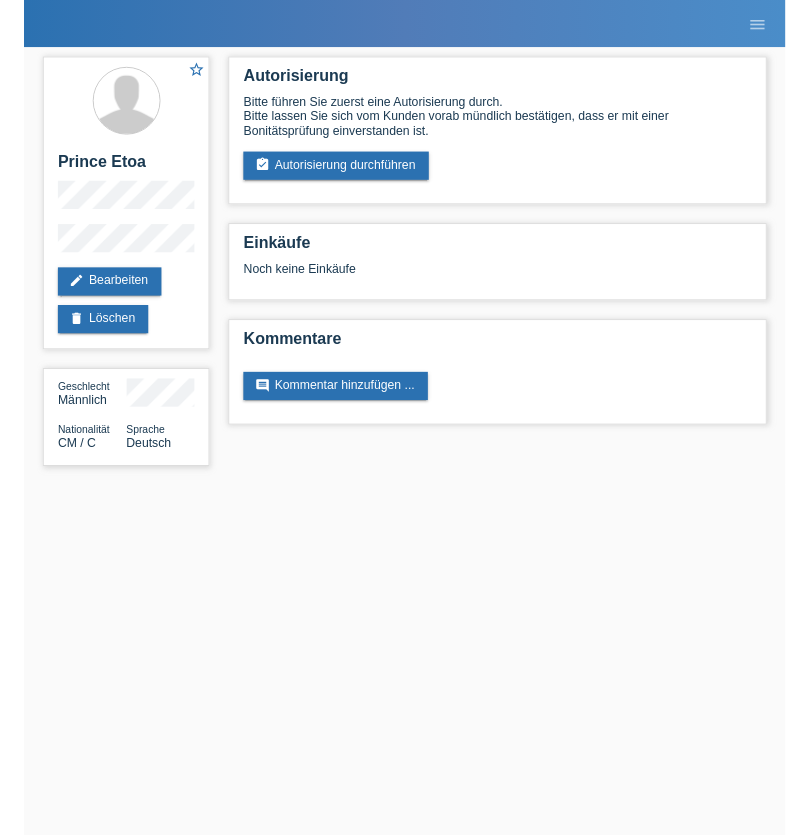scroll, scrollTop: 0, scrollLeft: 0, axis: both 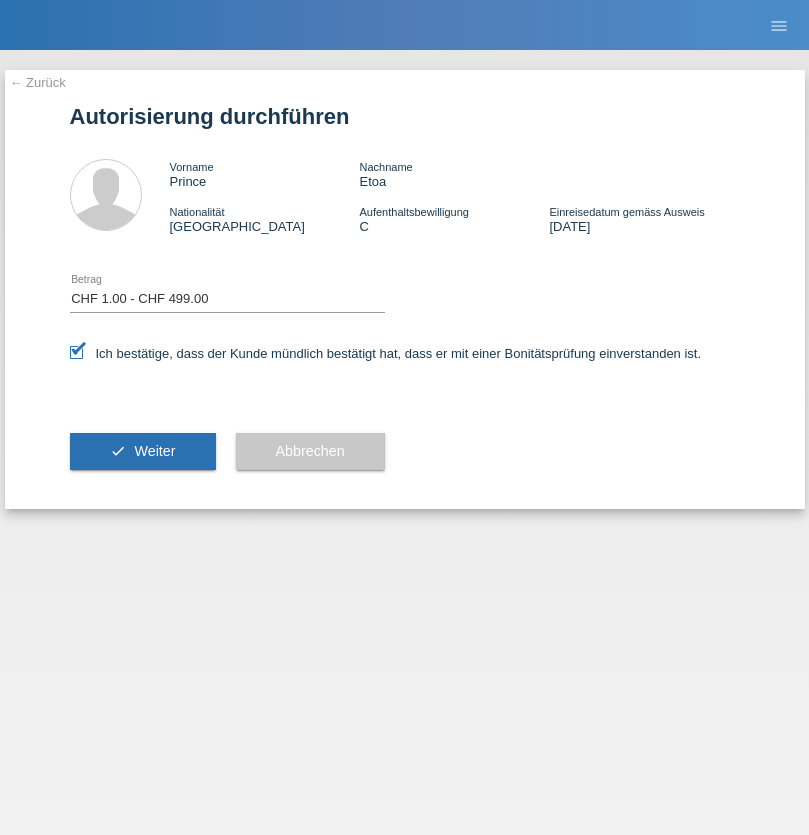 select on "1" 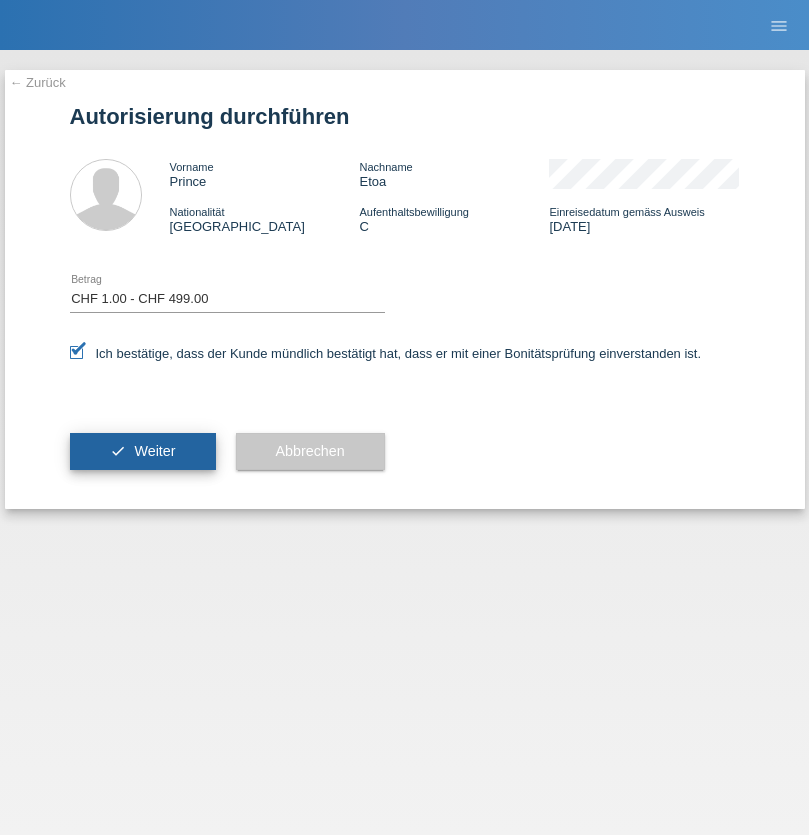 click on "Weiter" at bounding box center (154, 451) 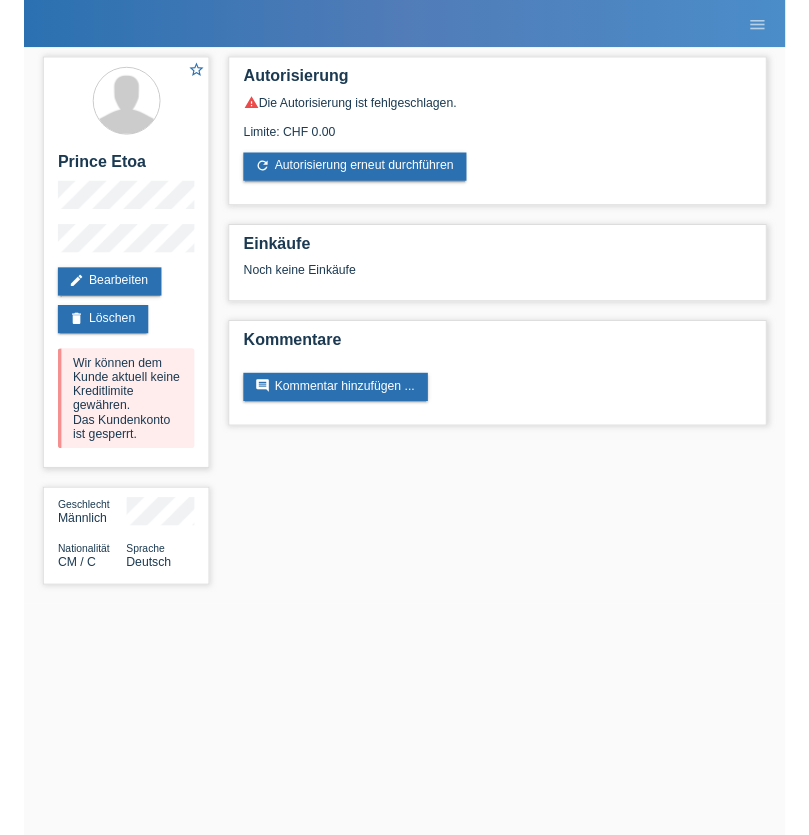 scroll, scrollTop: 0, scrollLeft: 0, axis: both 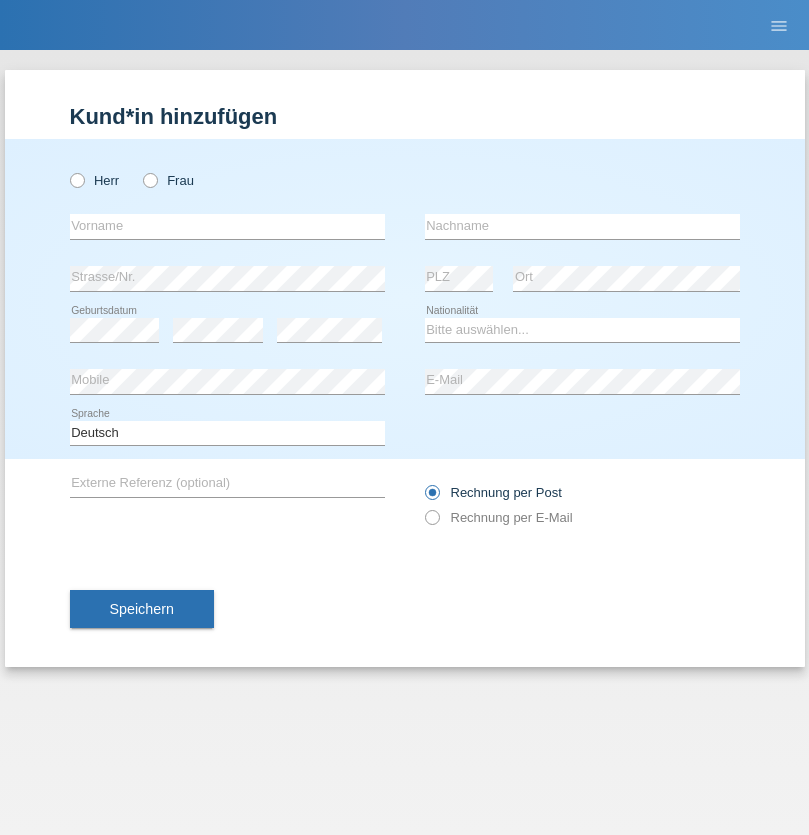 radio on "true" 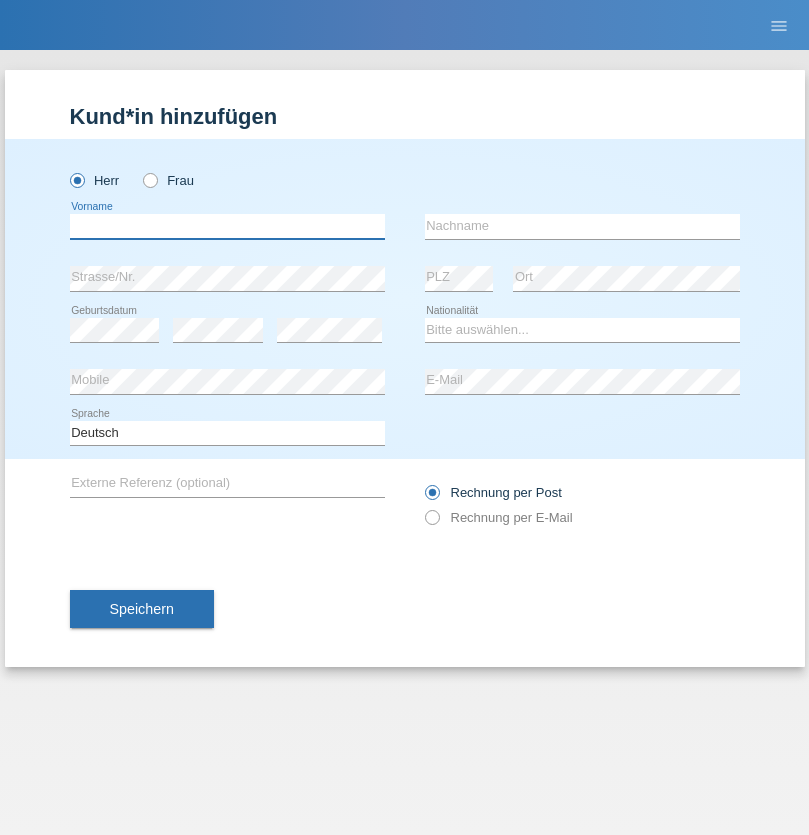 click at bounding box center [227, 226] 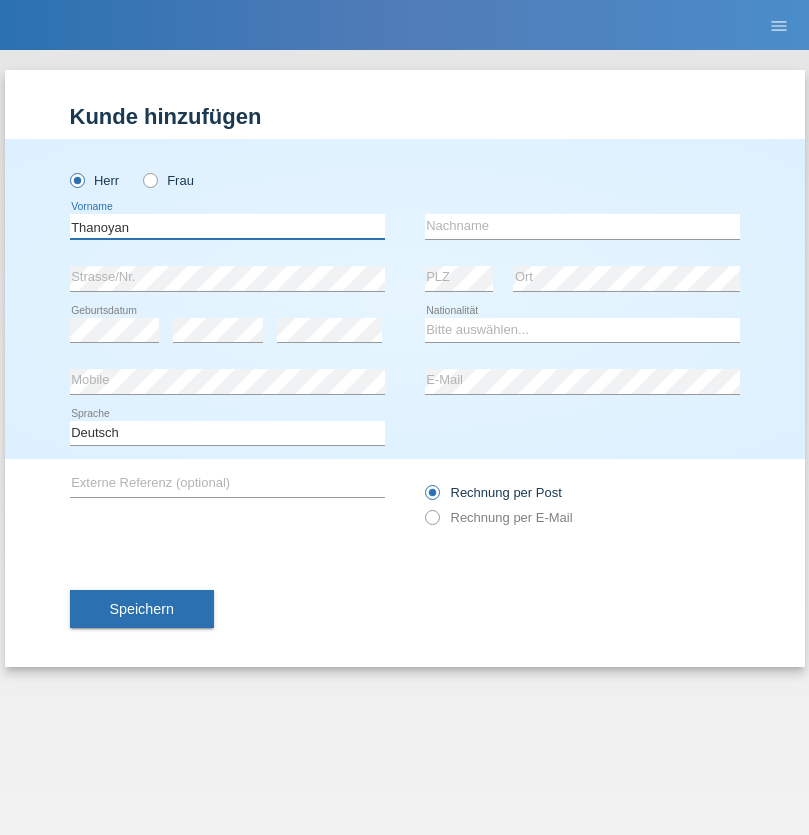 type on "Thanoyan" 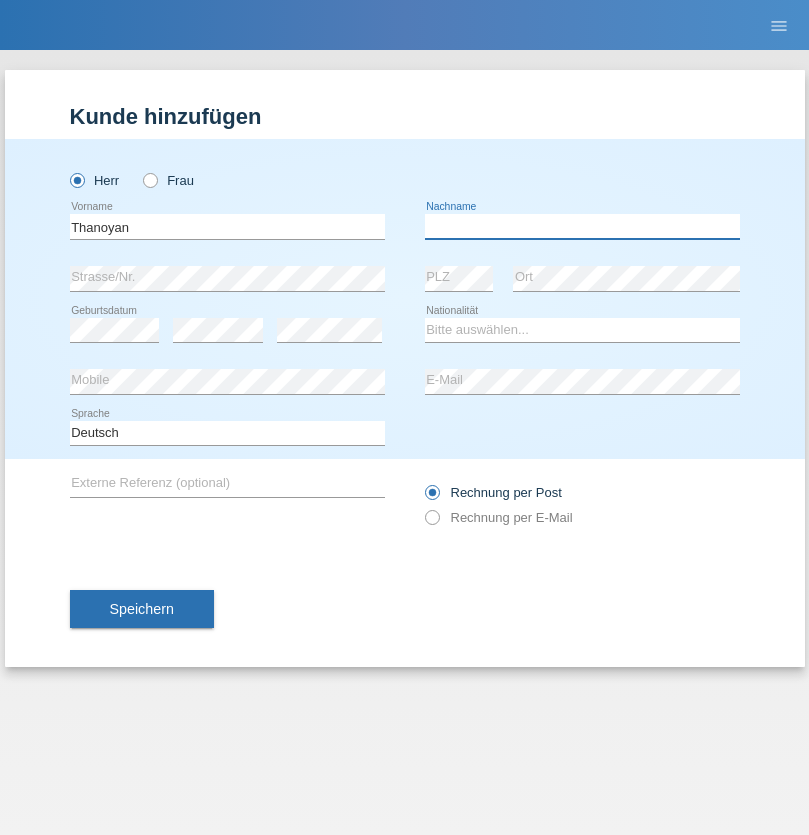 click at bounding box center (582, 226) 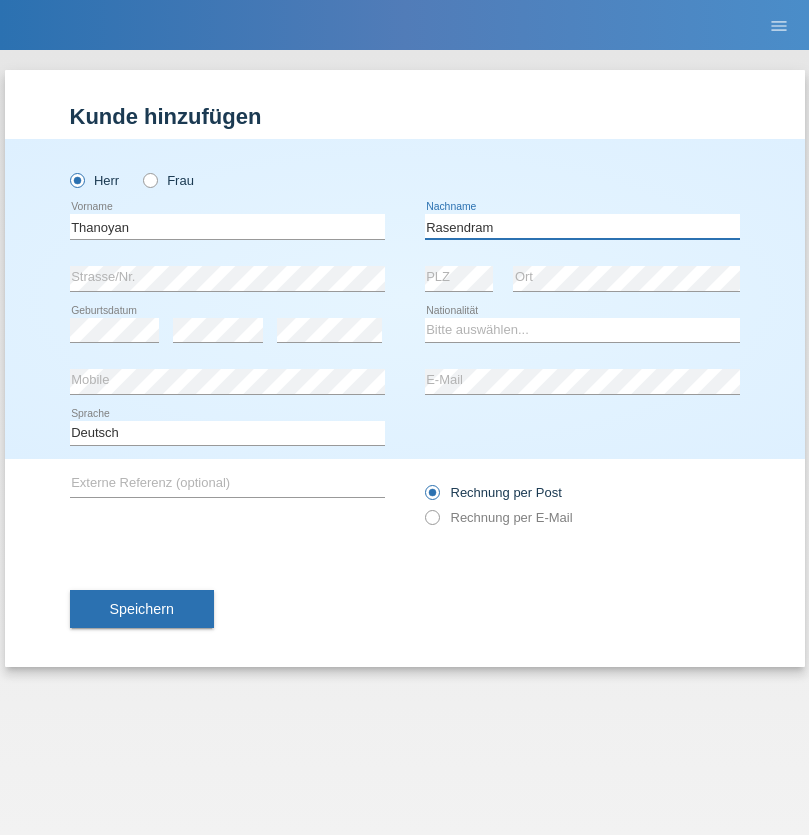 type on "Rasendram" 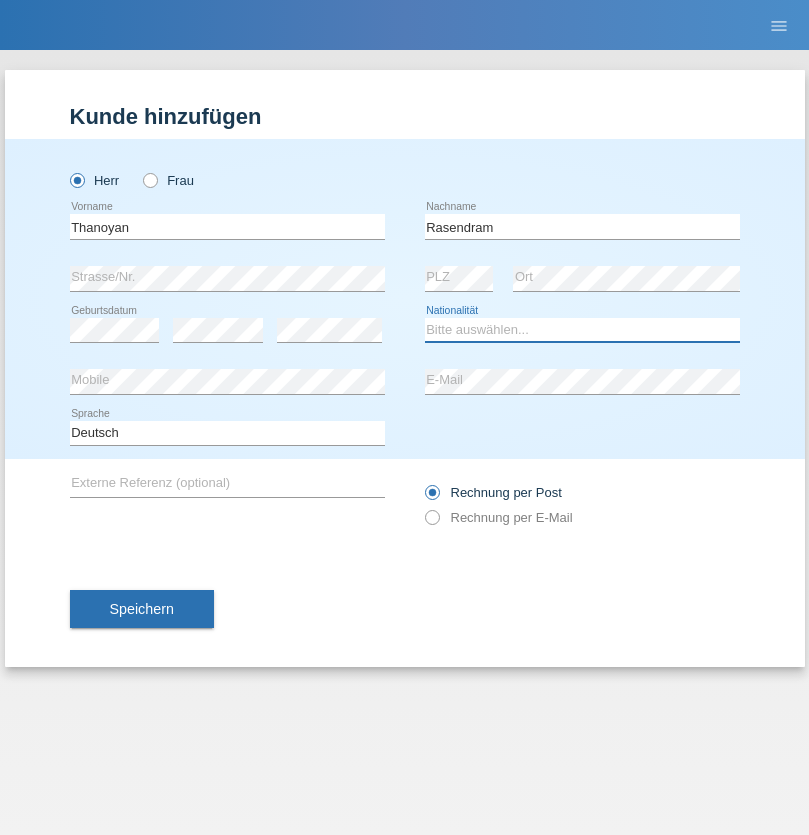 select on "LK" 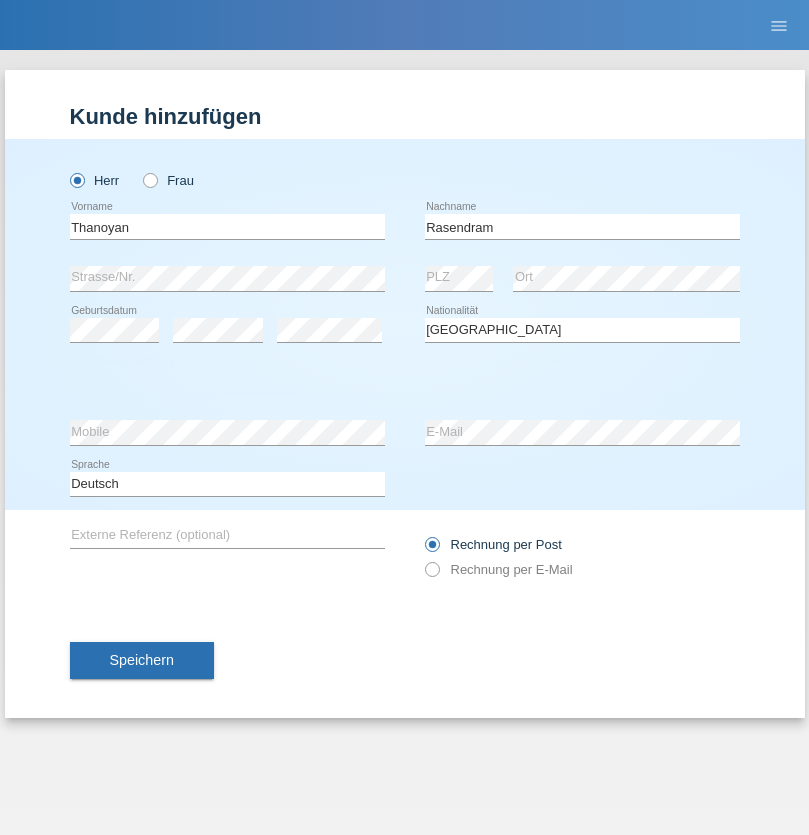 select on "C" 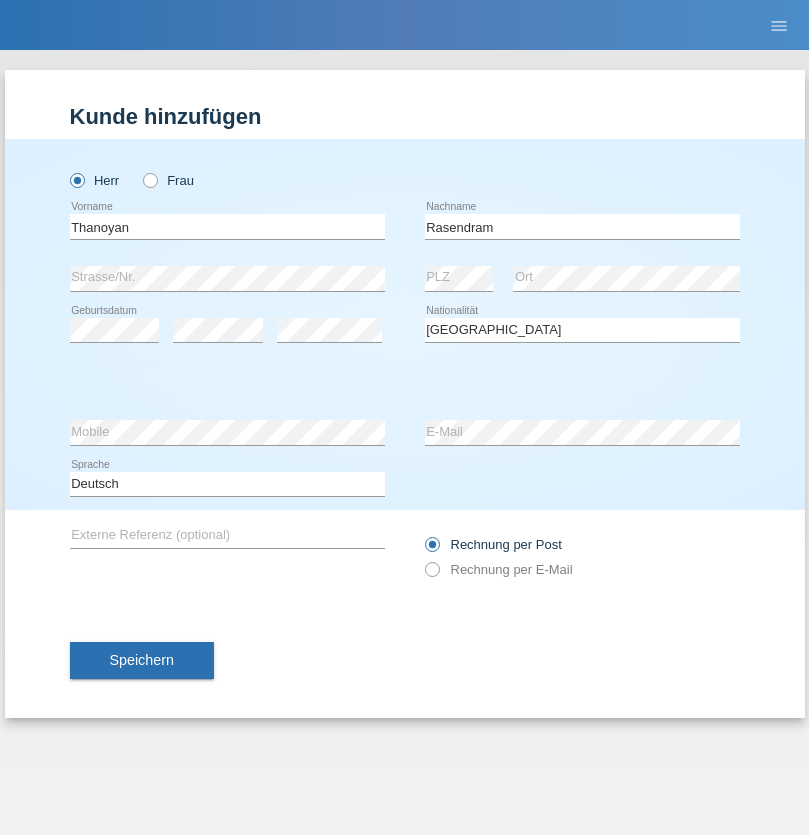 select on "23" 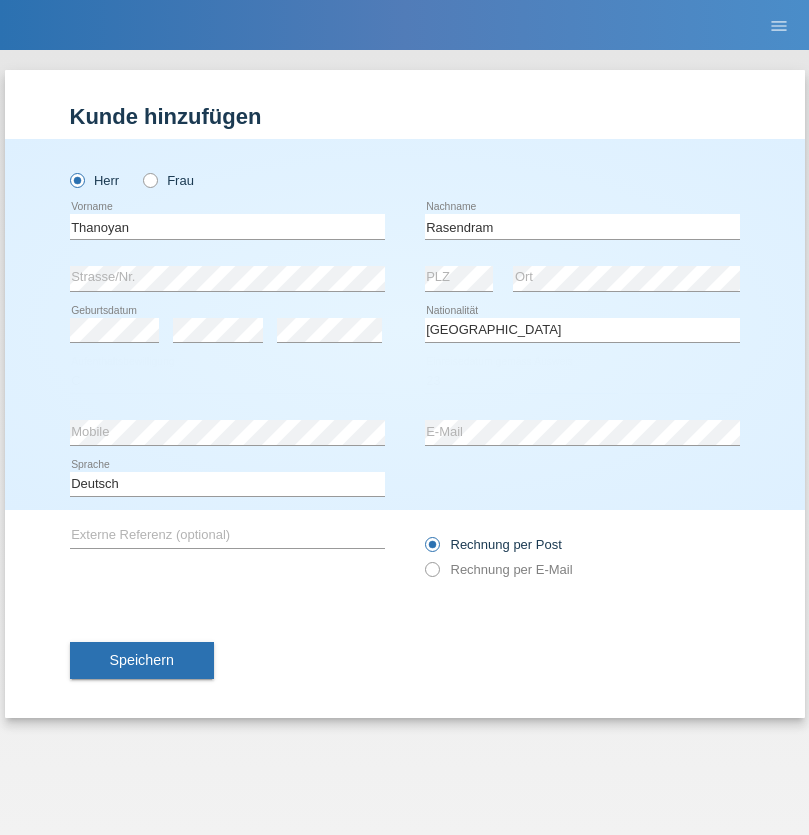 select on "02" 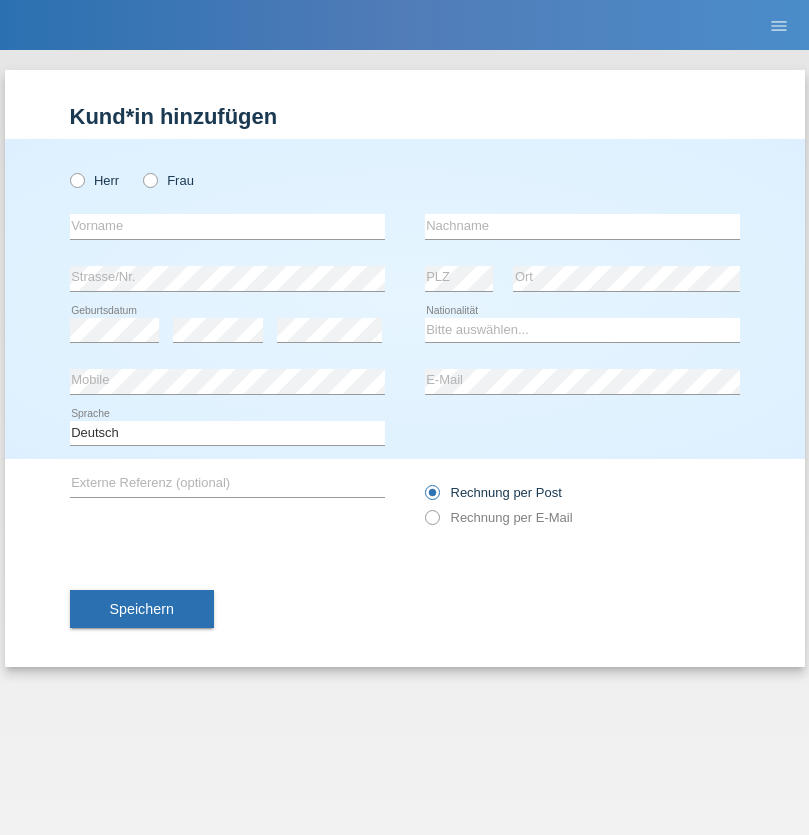 scroll, scrollTop: 0, scrollLeft: 0, axis: both 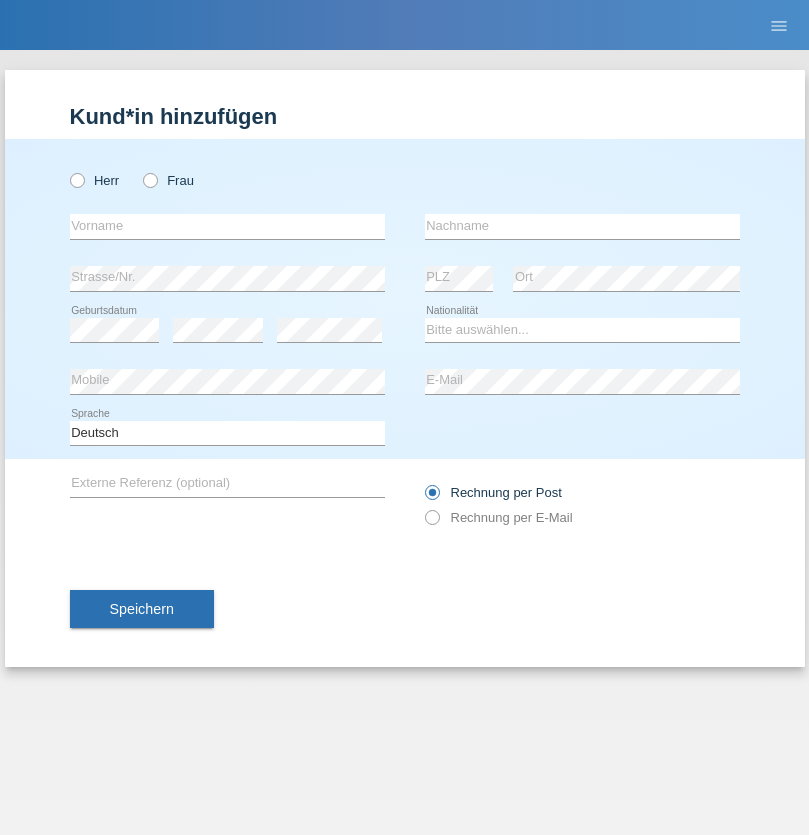 radio on "true" 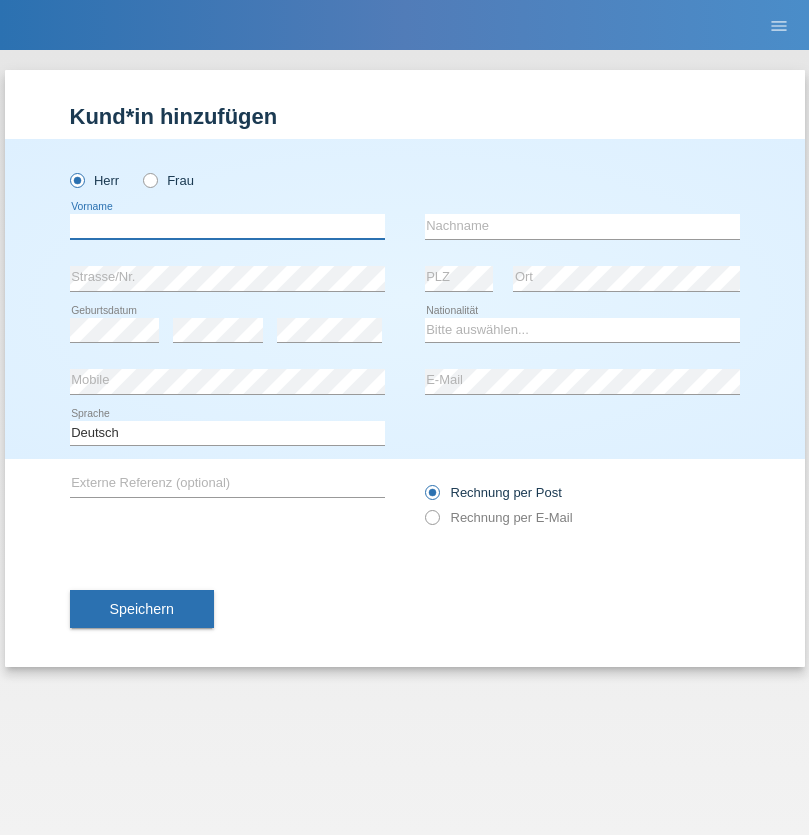 click at bounding box center [227, 226] 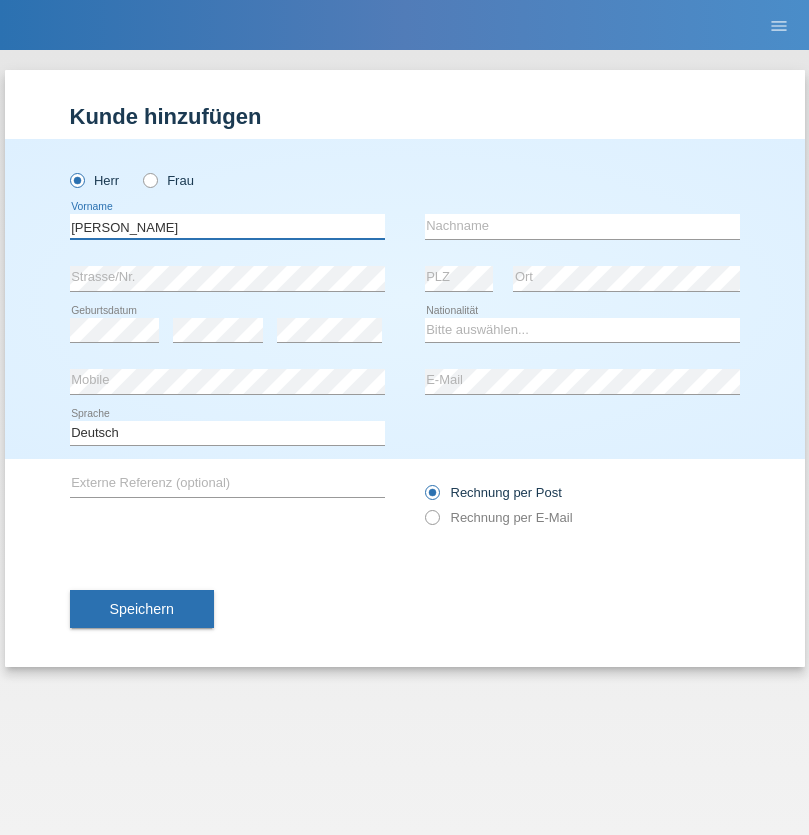 type on "[PERSON_NAME]" 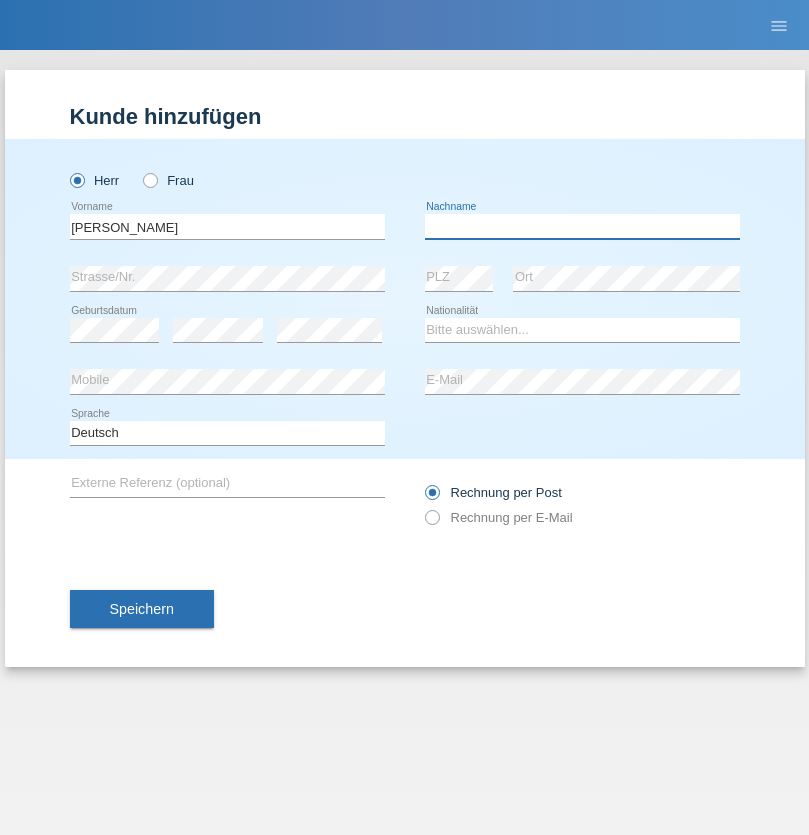 click at bounding box center (582, 226) 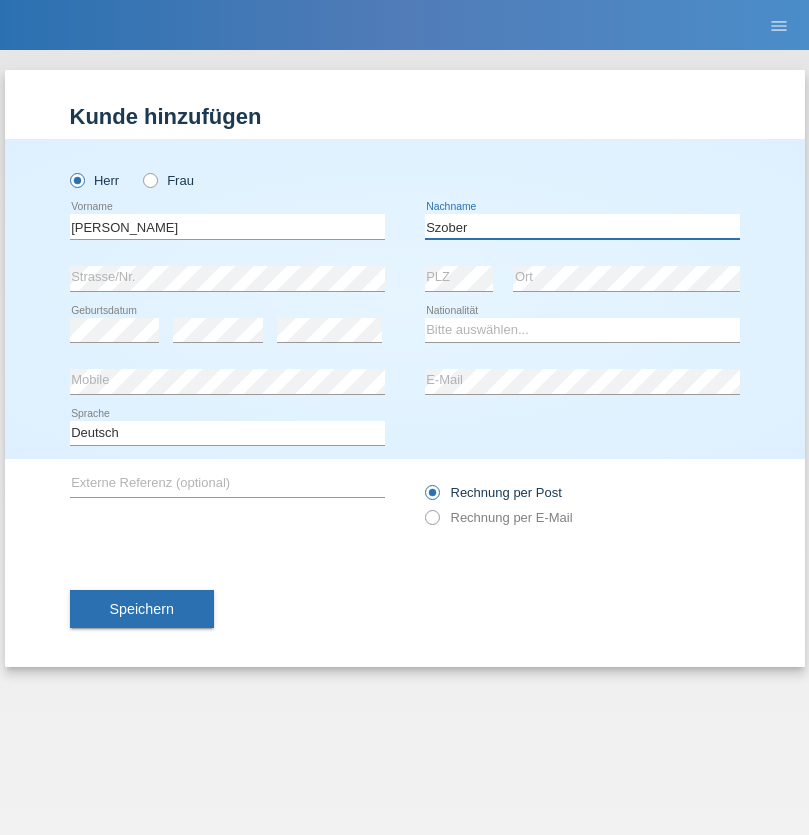 type on "Szober" 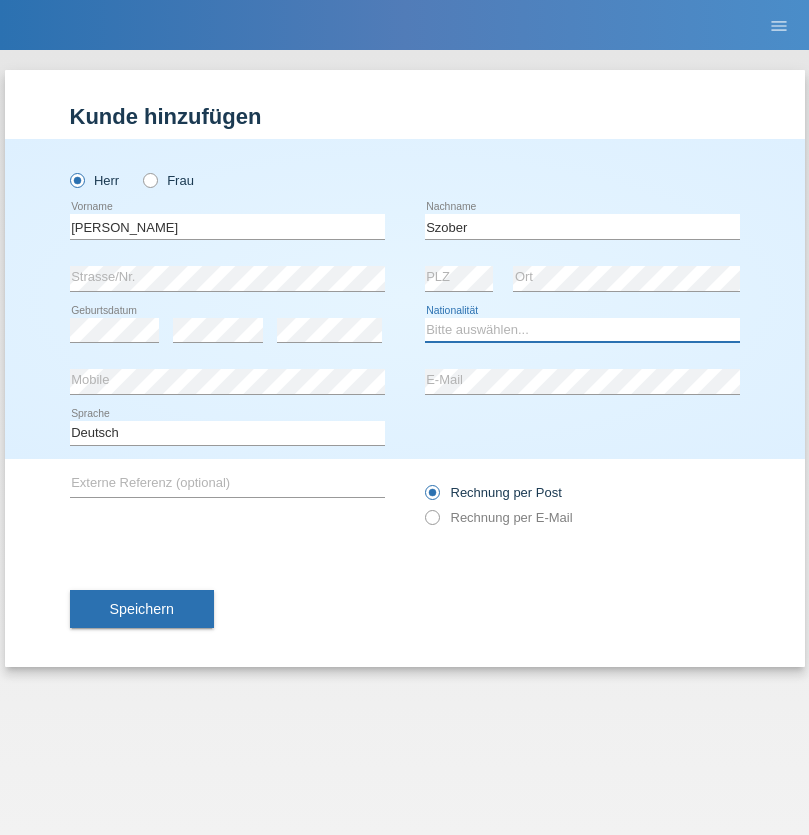 select on "PL" 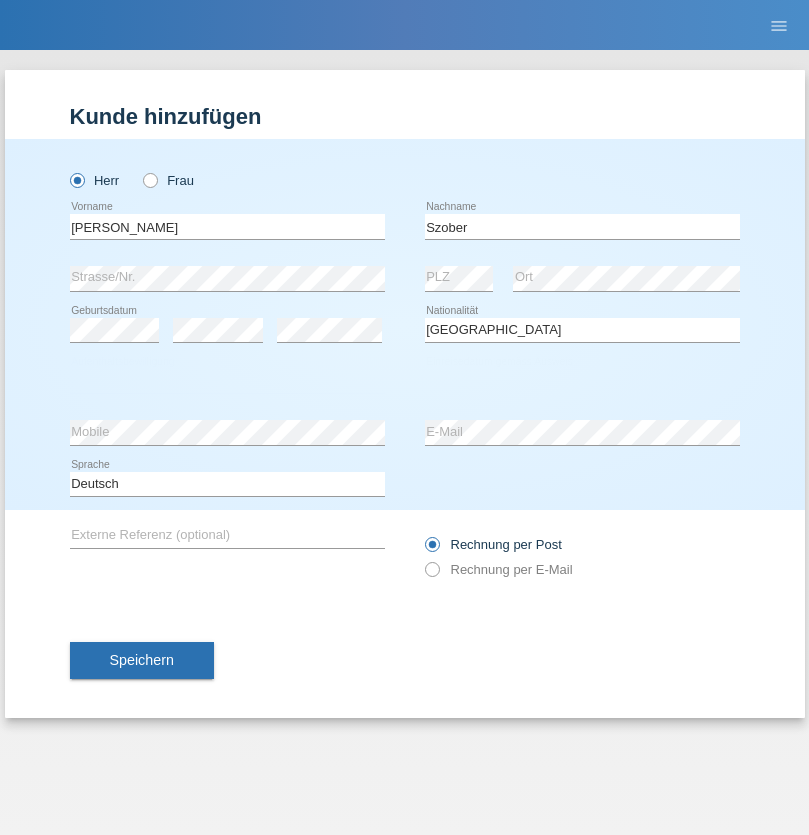select on "C" 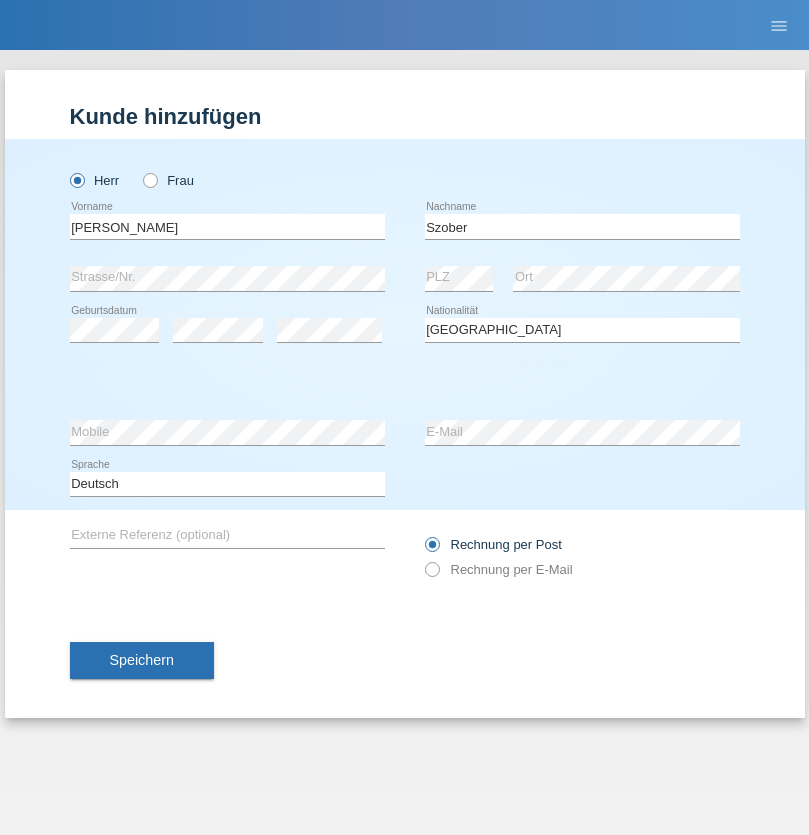select on "01" 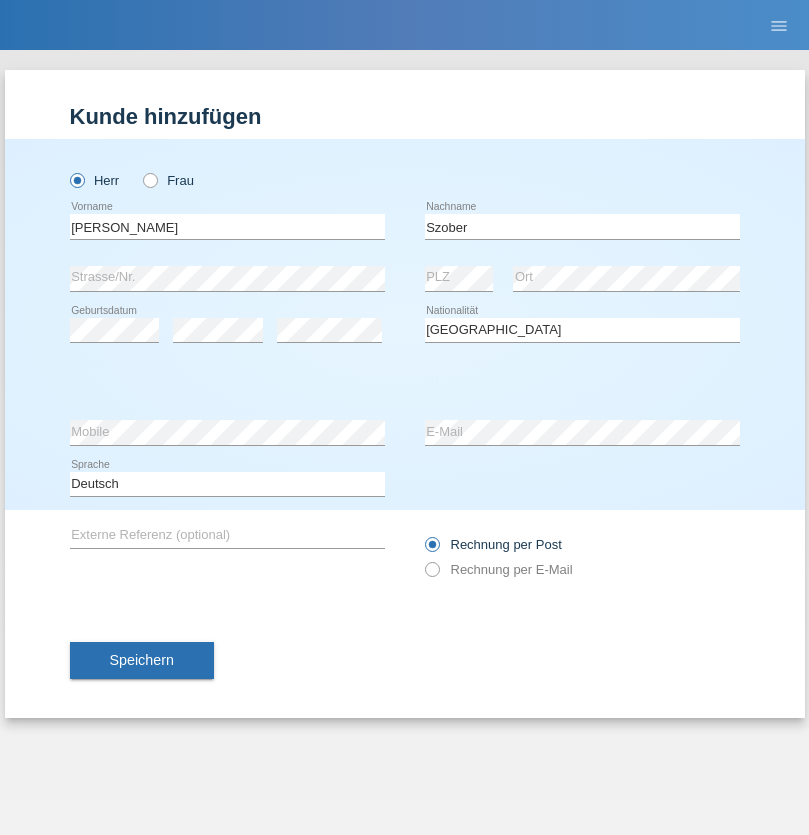 select on "05" 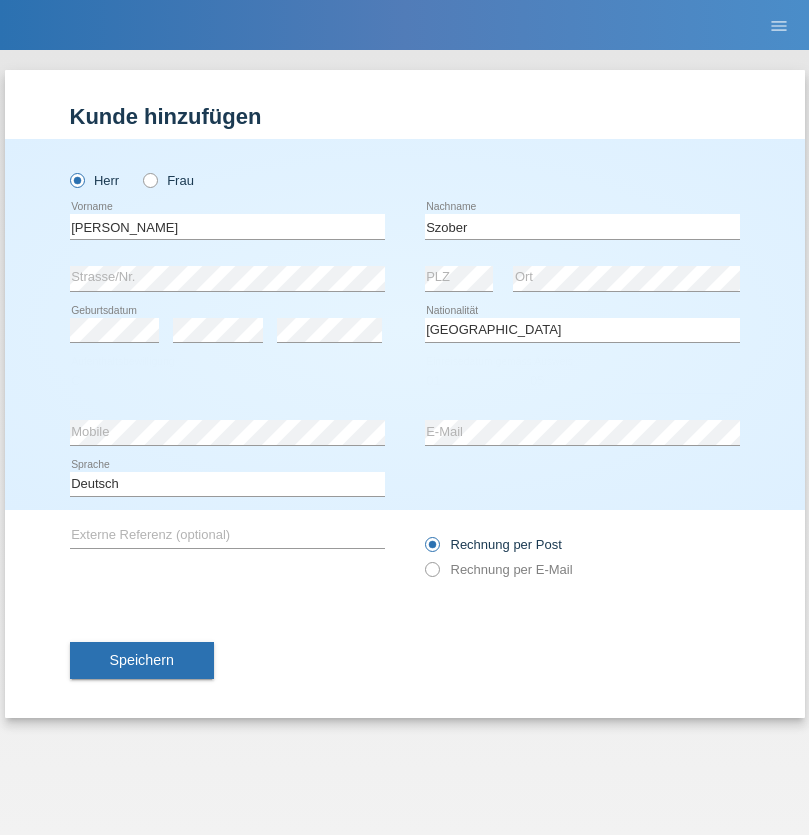 select on "2021" 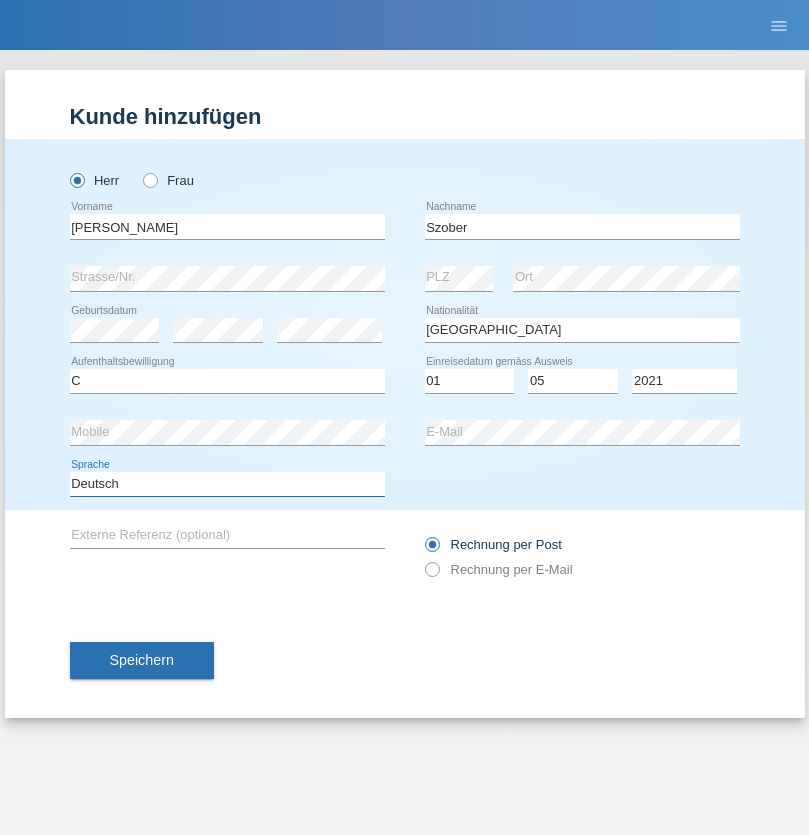 select on "en" 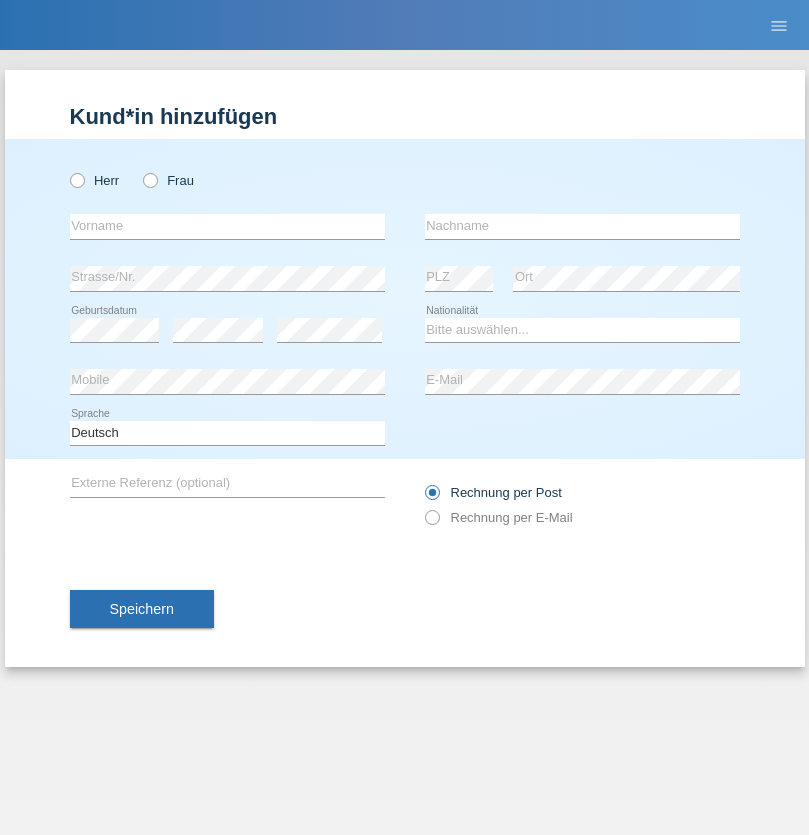 scroll, scrollTop: 0, scrollLeft: 0, axis: both 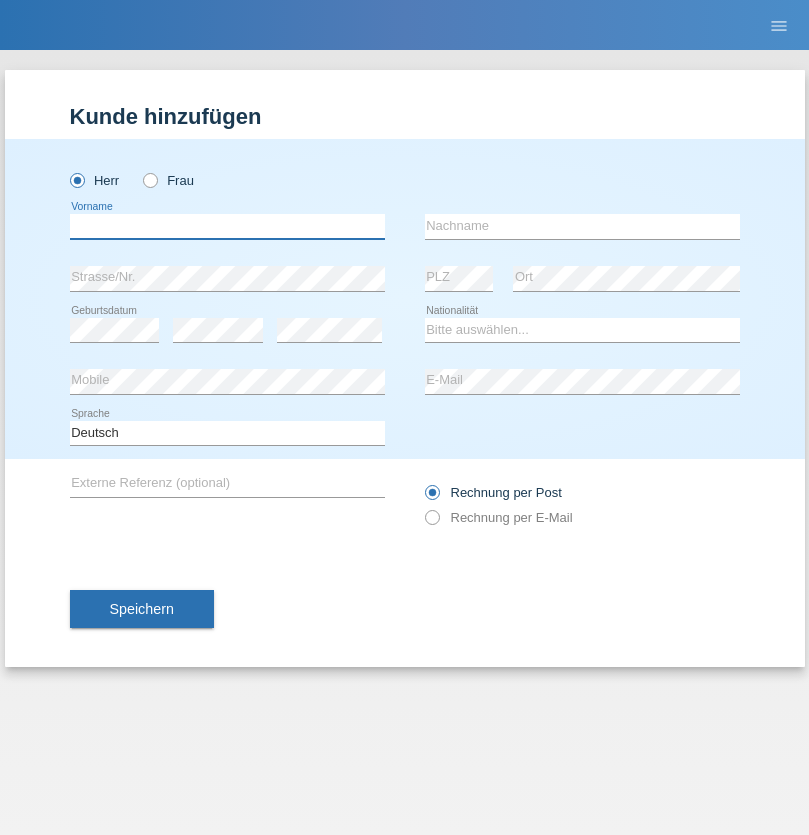 click at bounding box center (227, 226) 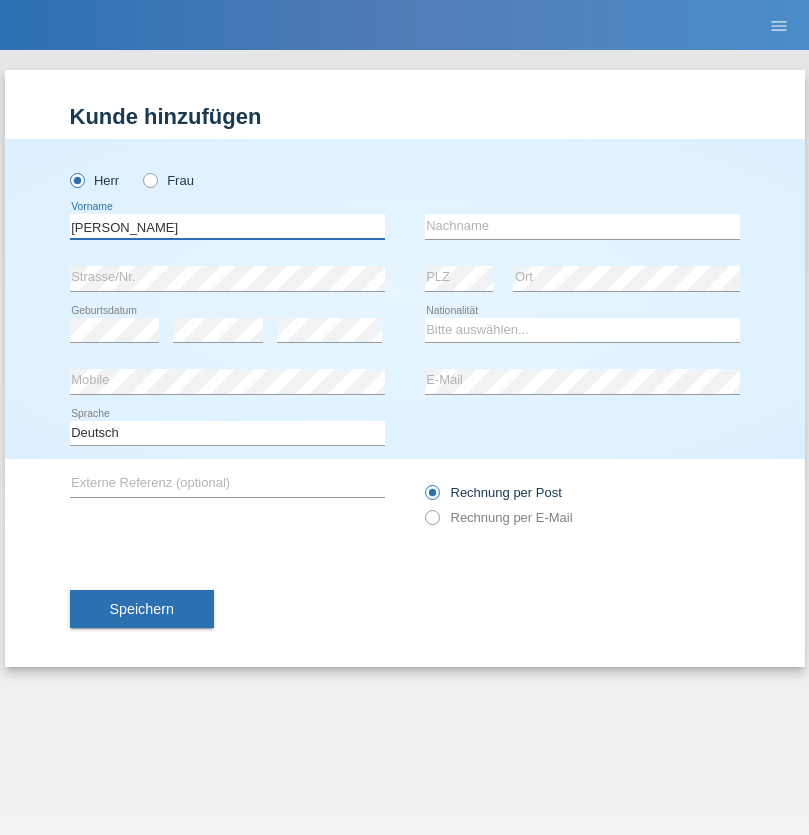 type on "[PERSON_NAME]" 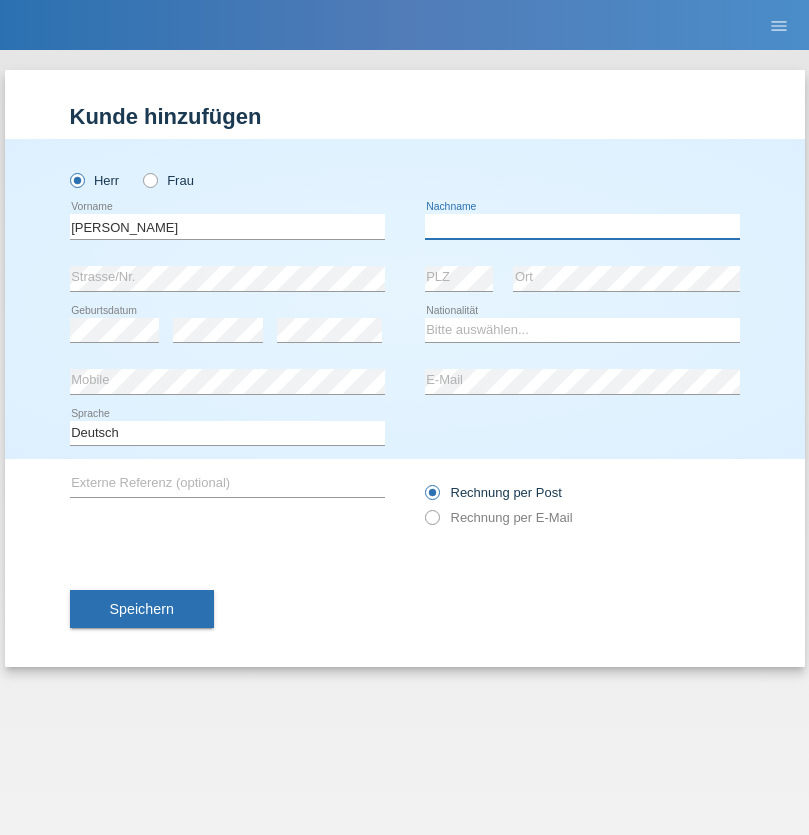 click at bounding box center [582, 226] 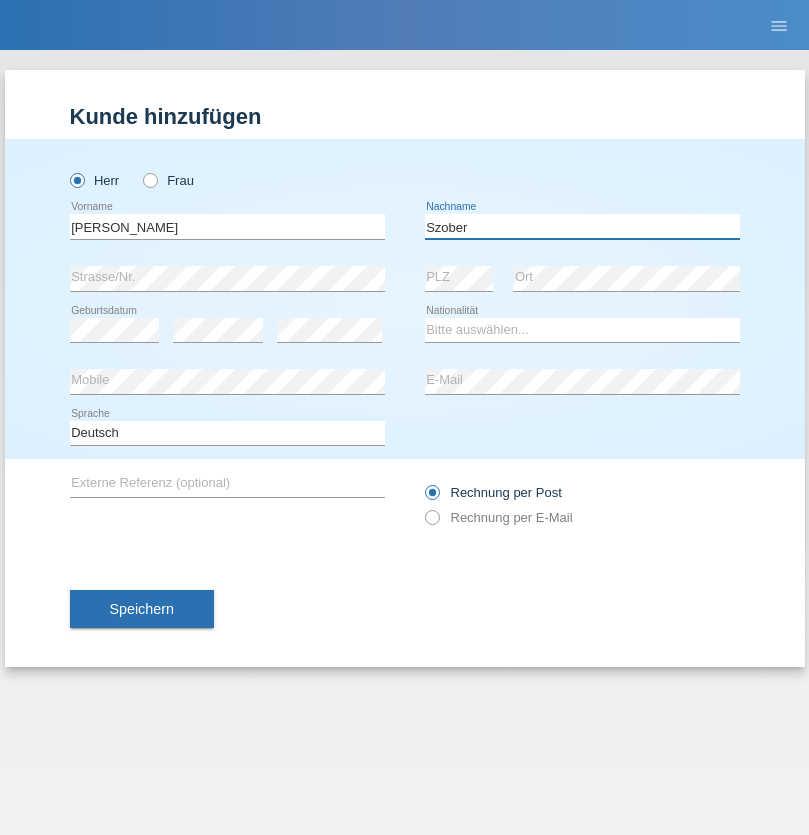 type on "Szober" 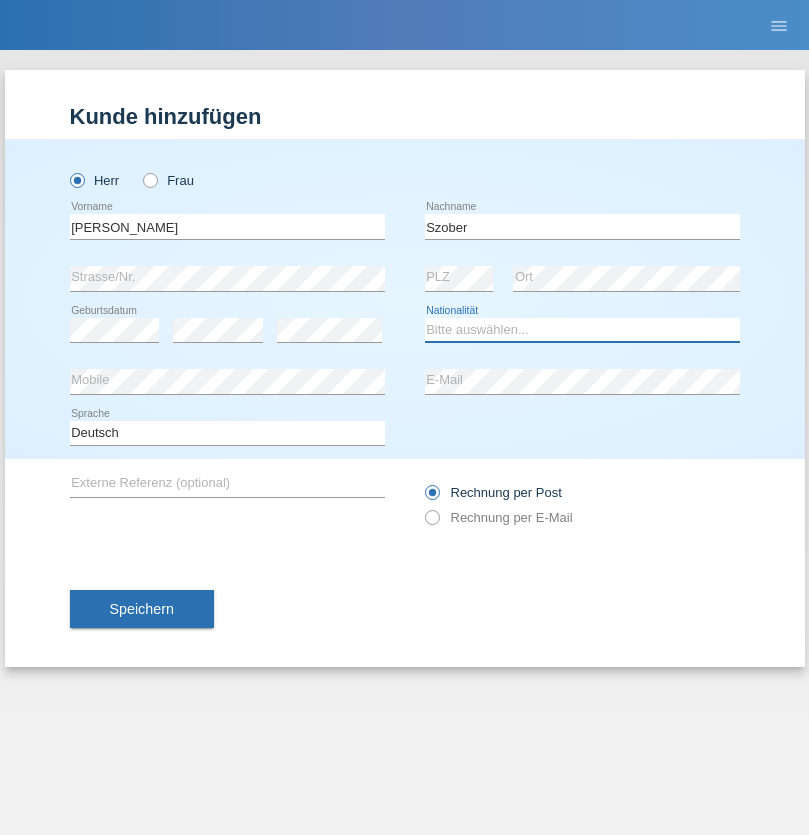 select on "PL" 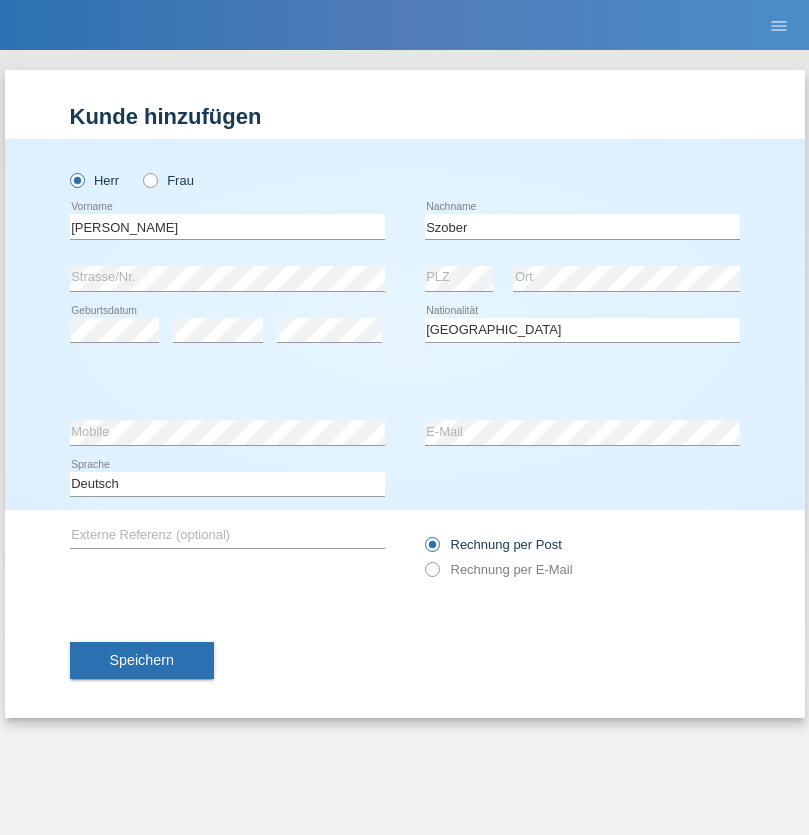 select on "C" 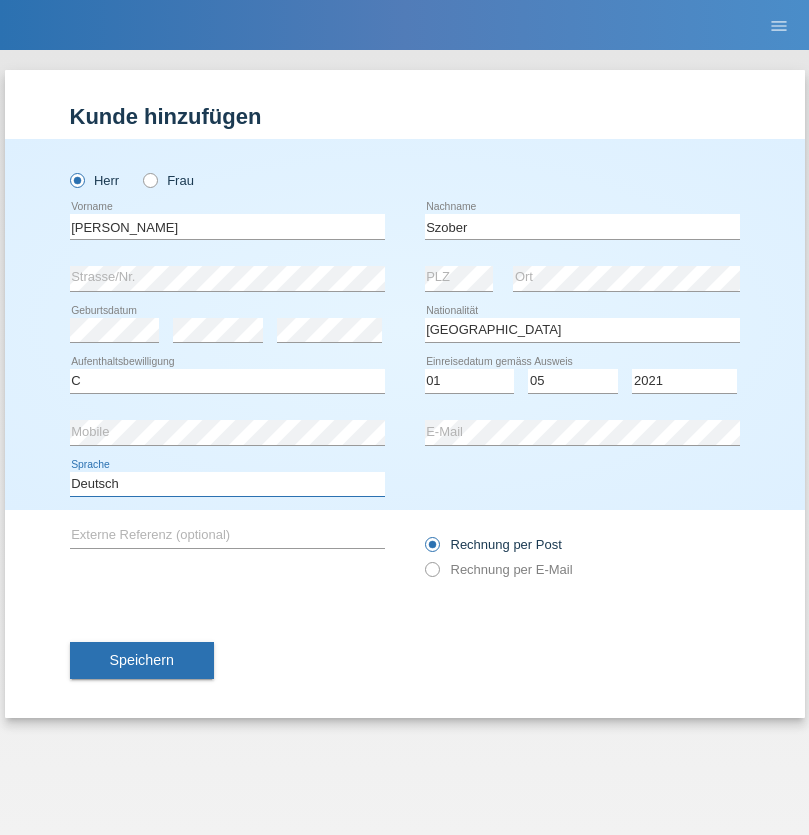 select on "en" 